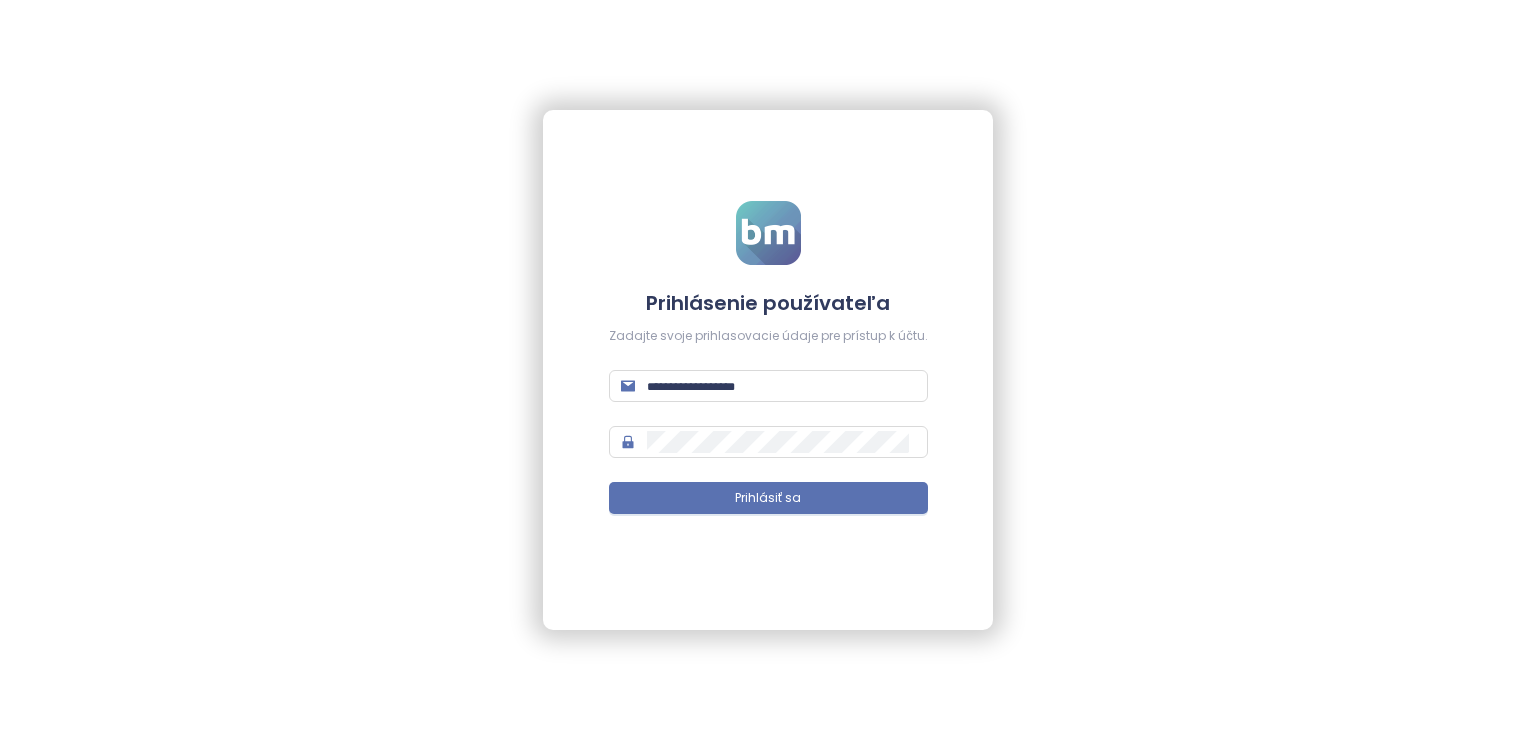 scroll, scrollTop: 0, scrollLeft: 0, axis: both 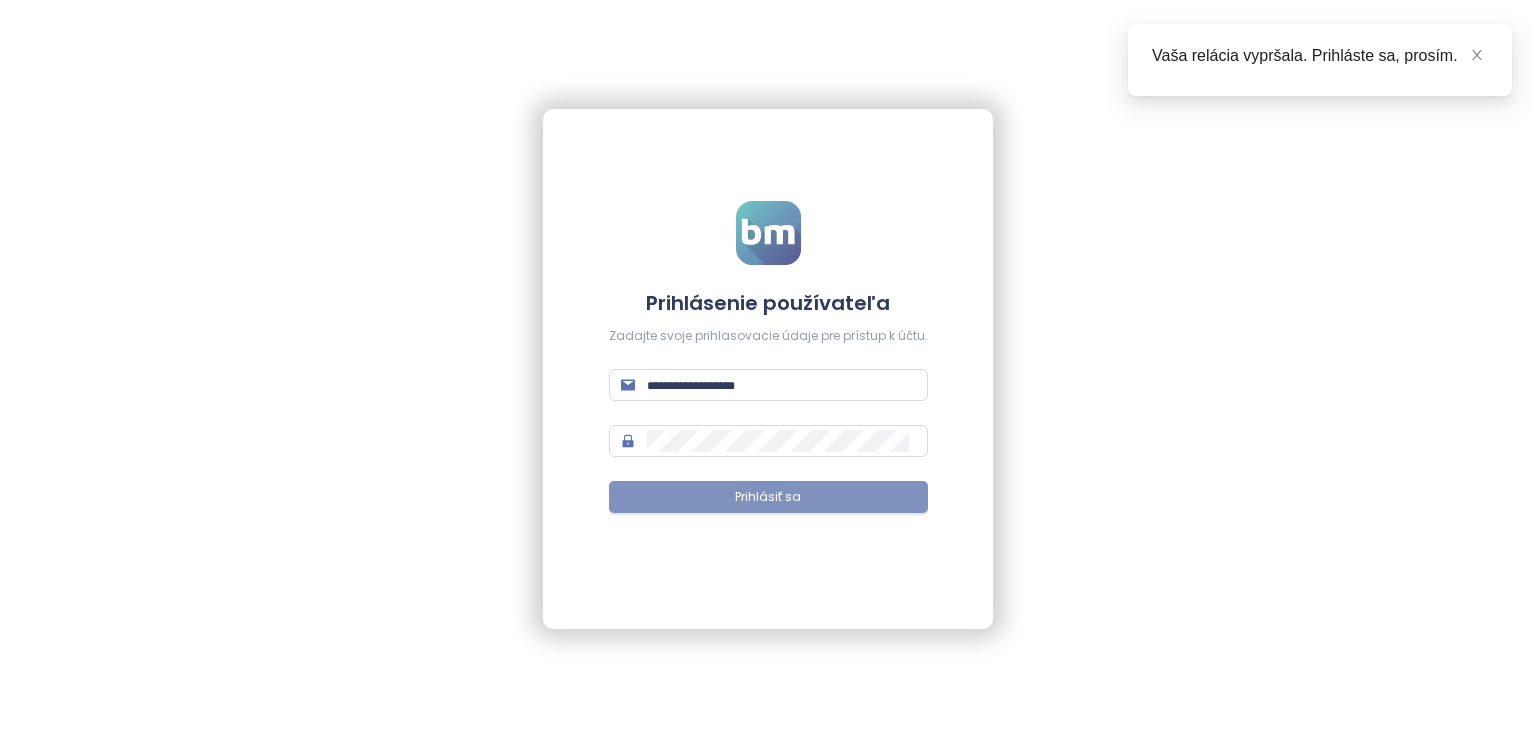 type on "**********" 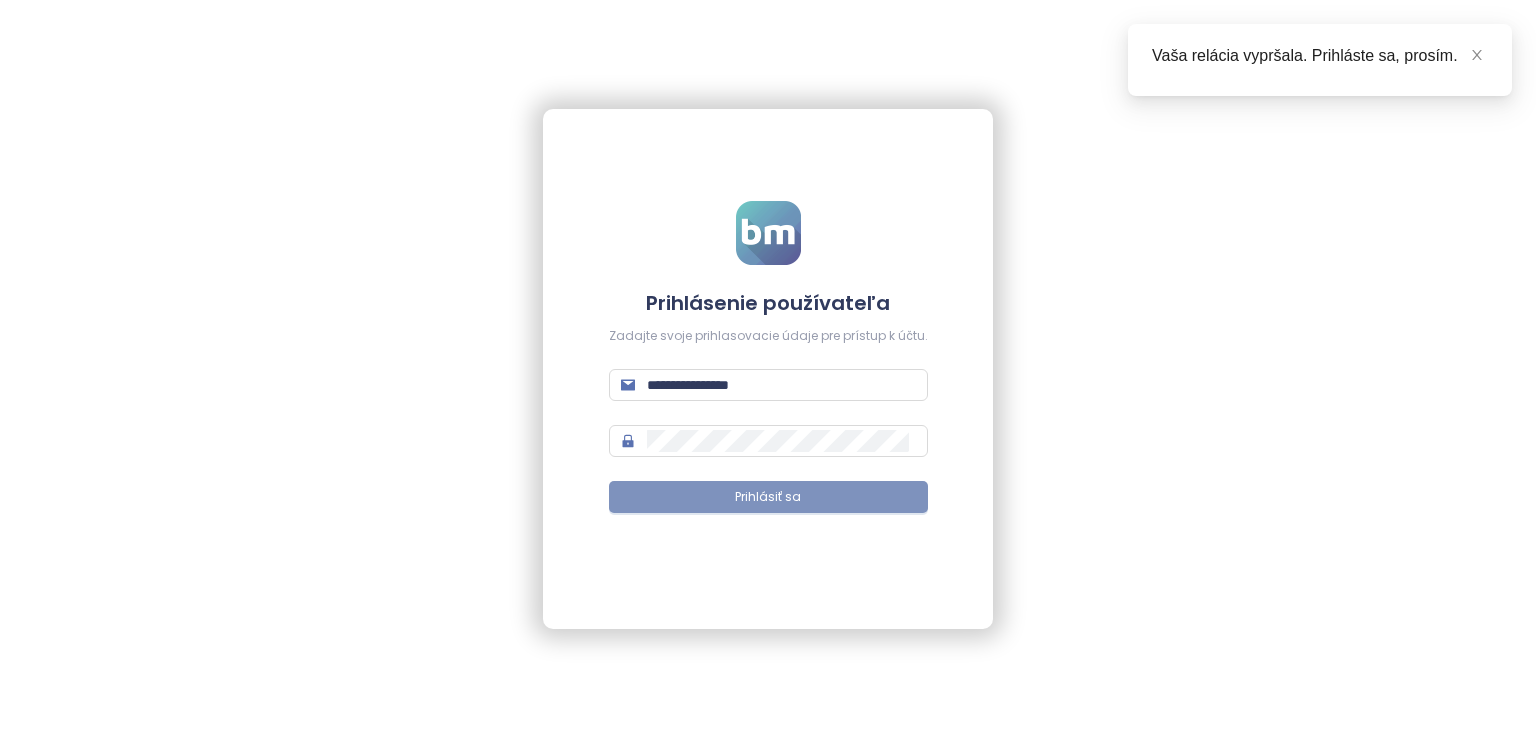 click on "Prihlásiť sa" at bounding box center [768, 497] 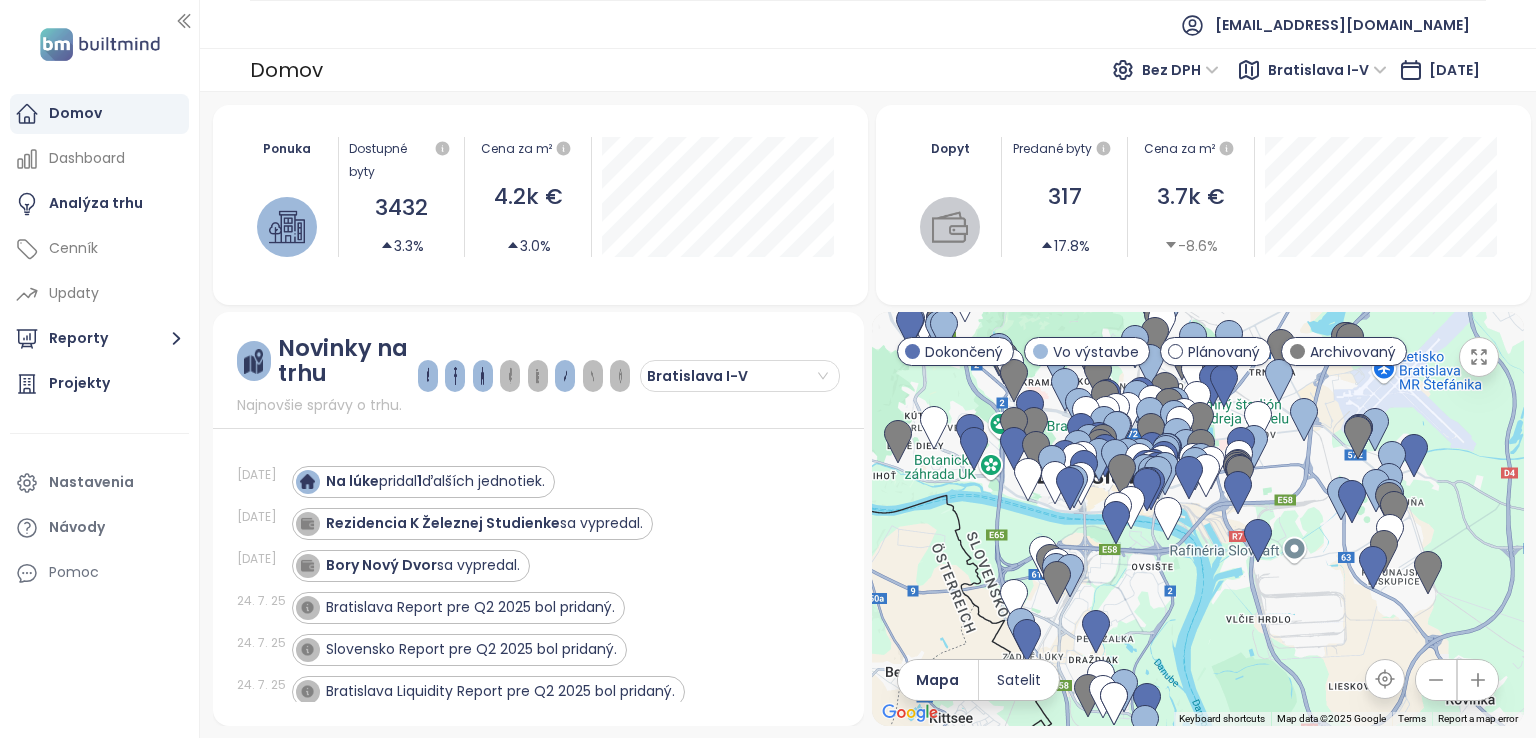 drag, startPoint x: 1017, startPoint y: 487, endPoint x: 1120, endPoint y: 558, distance: 125.09996 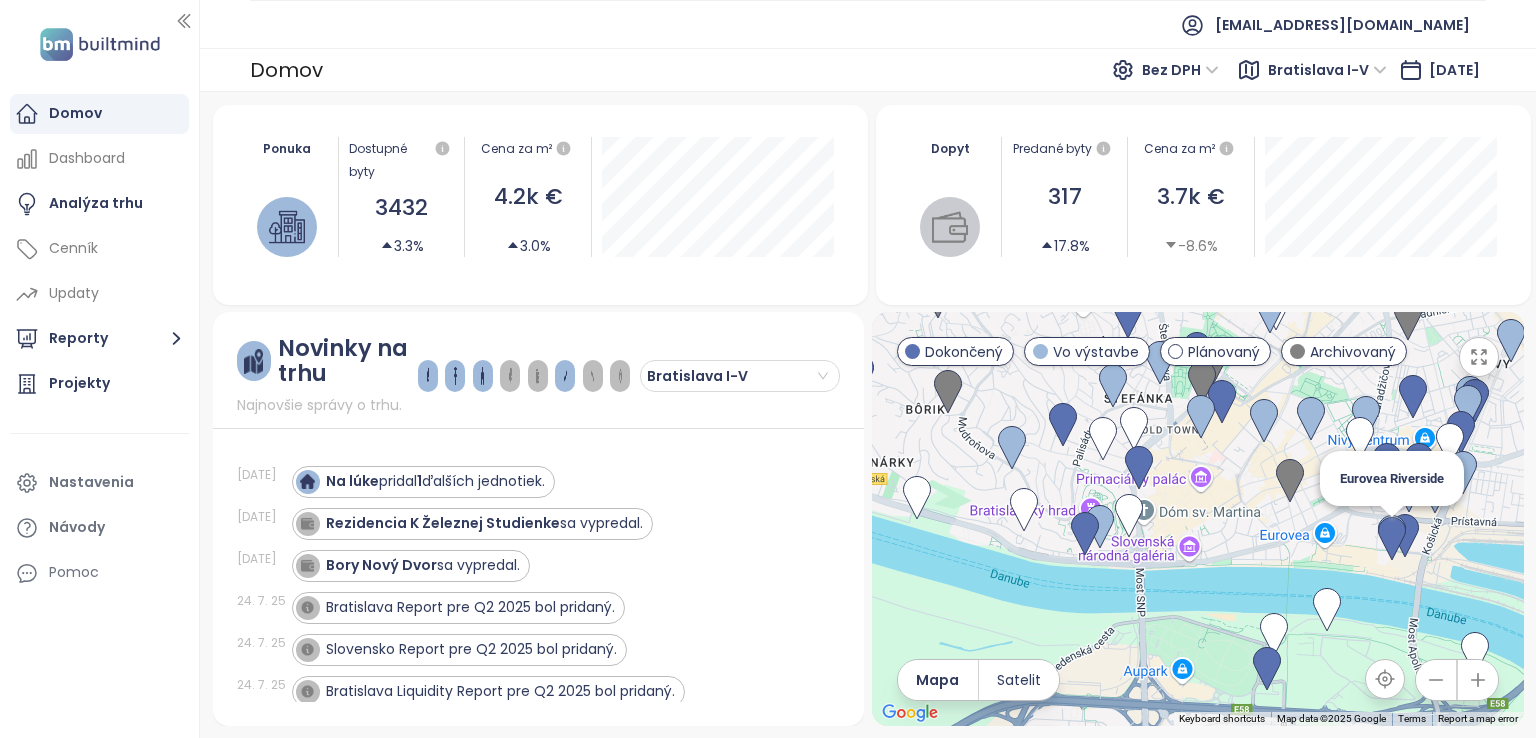click at bounding box center (1392, 539) 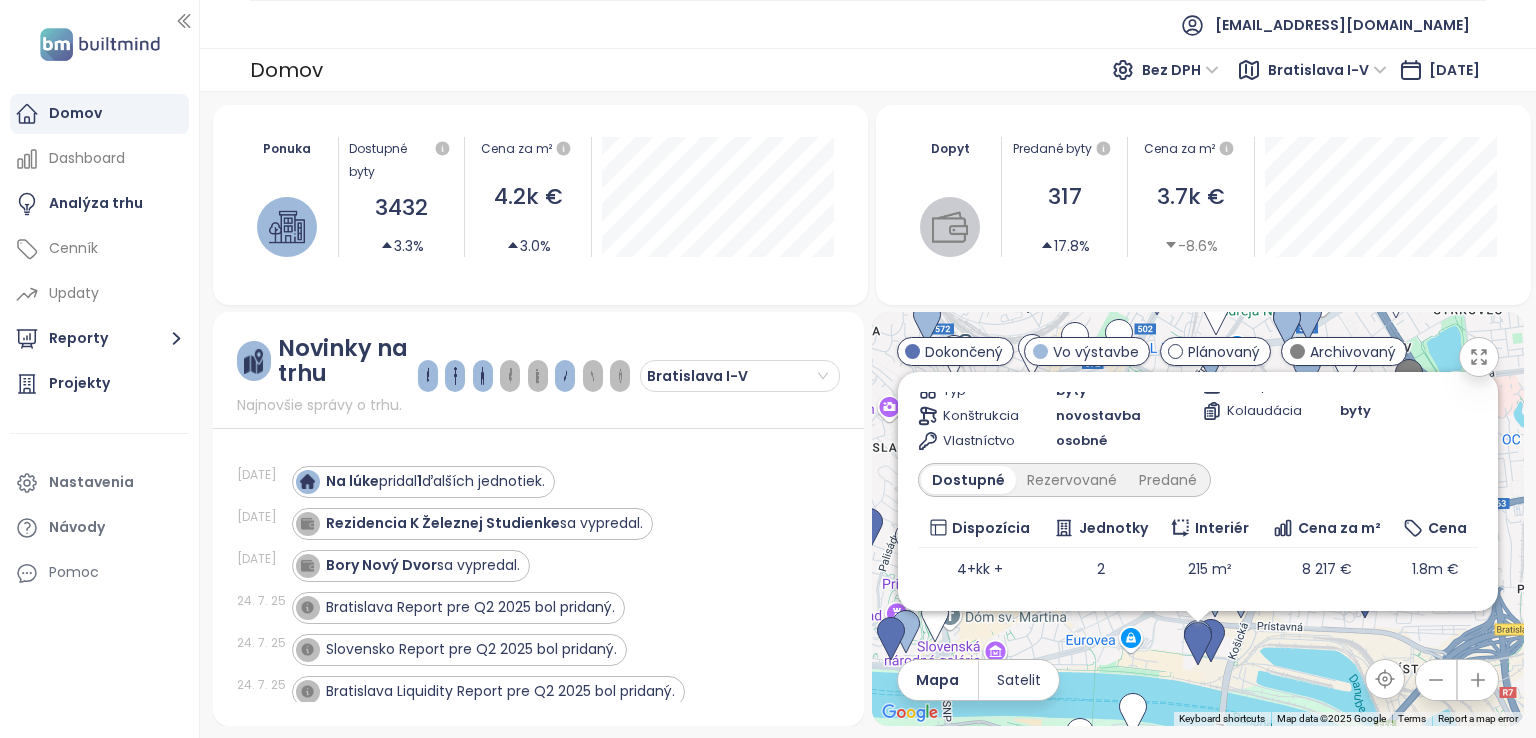 scroll, scrollTop: 0, scrollLeft: 0, axis: both 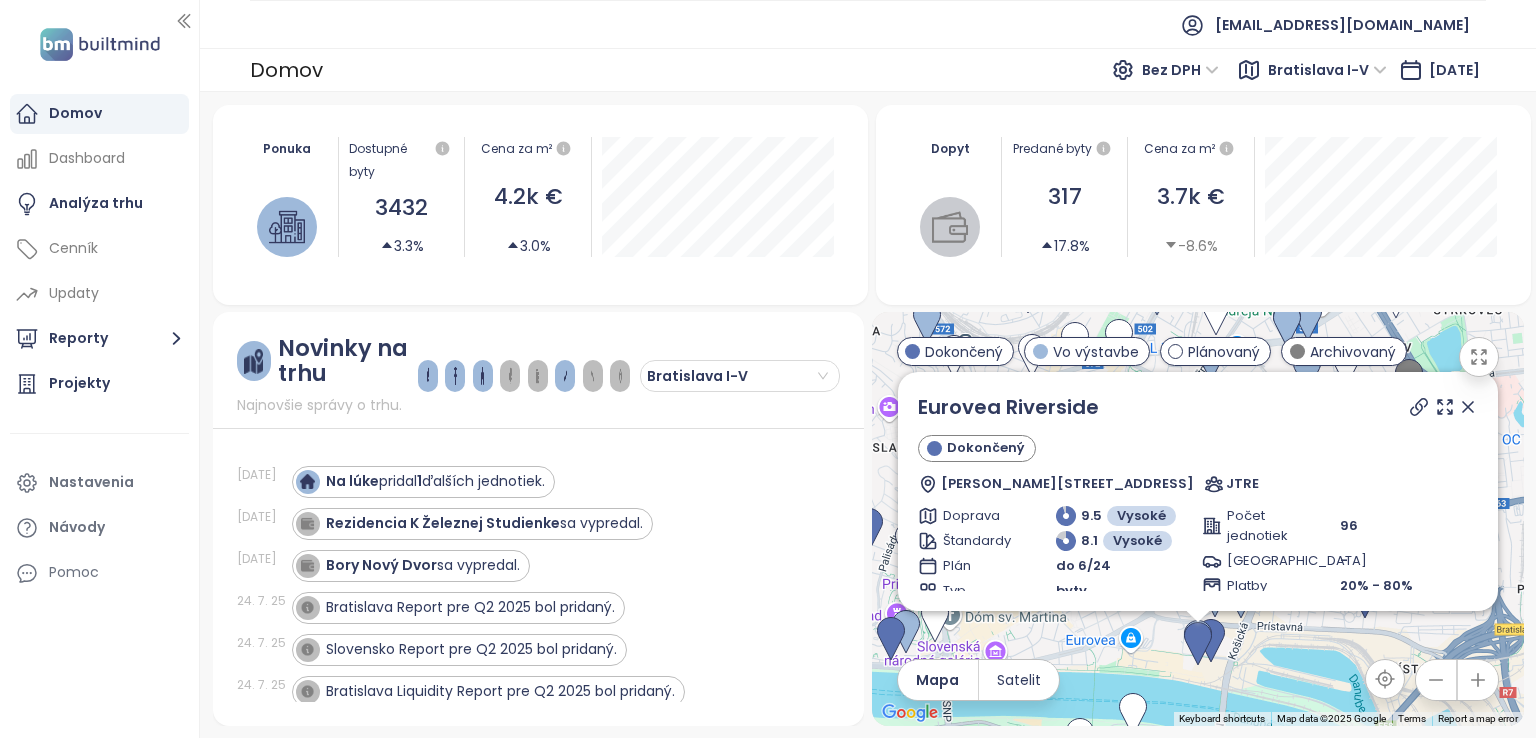 click 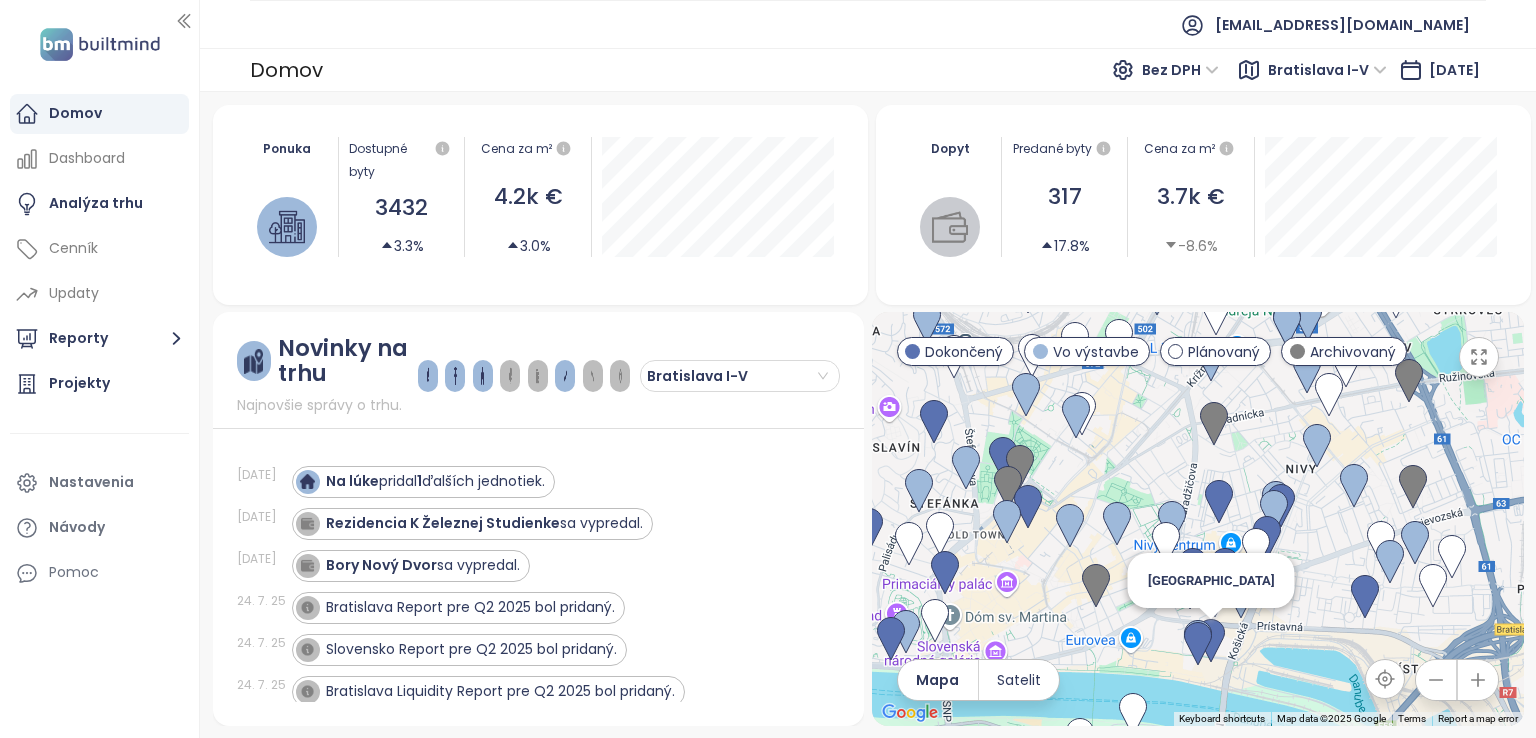 click at bounding box center (1211, 641) 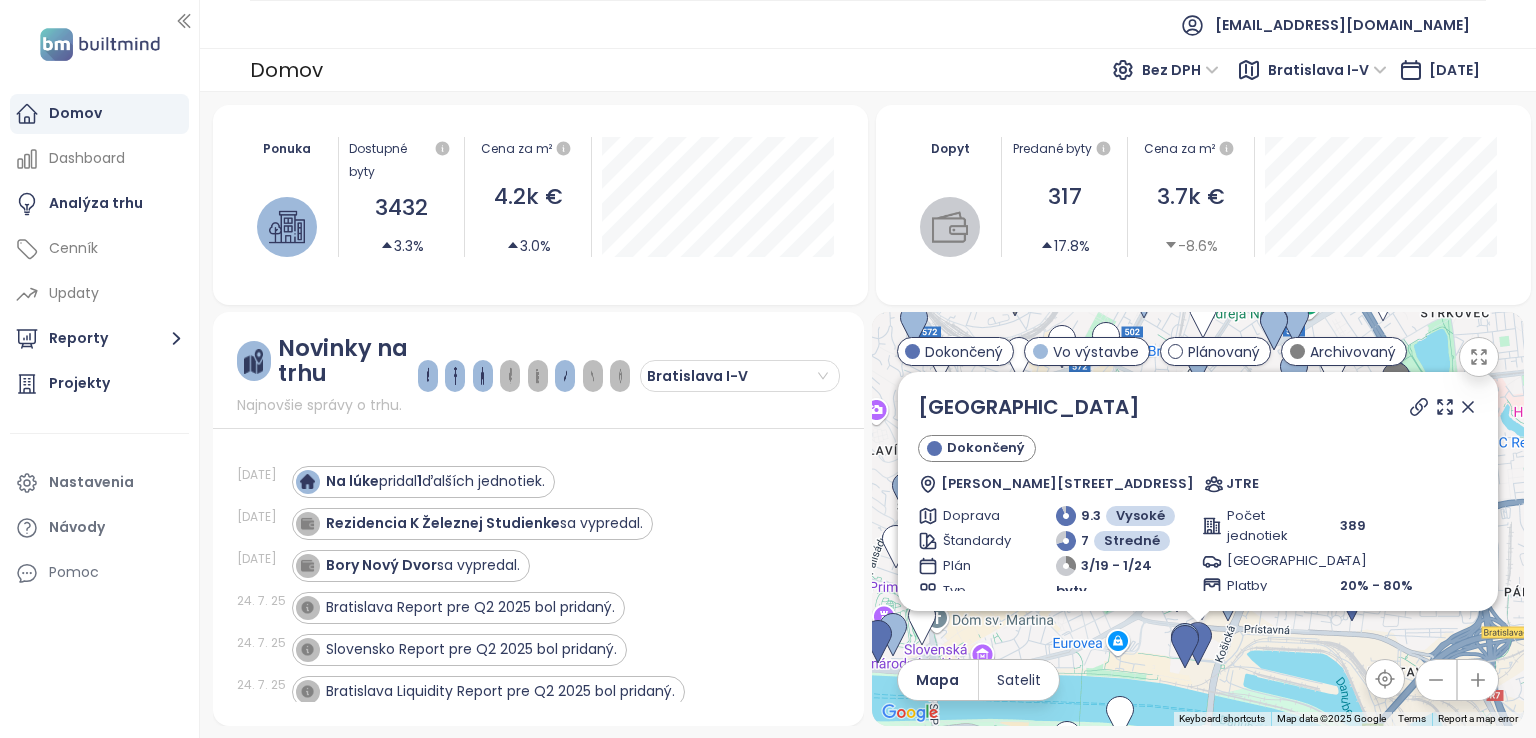 drag, startPoint x: 1456, startPoint y: 405, endPoint x: 1371, endPoint y: 486, distance: 117.413795 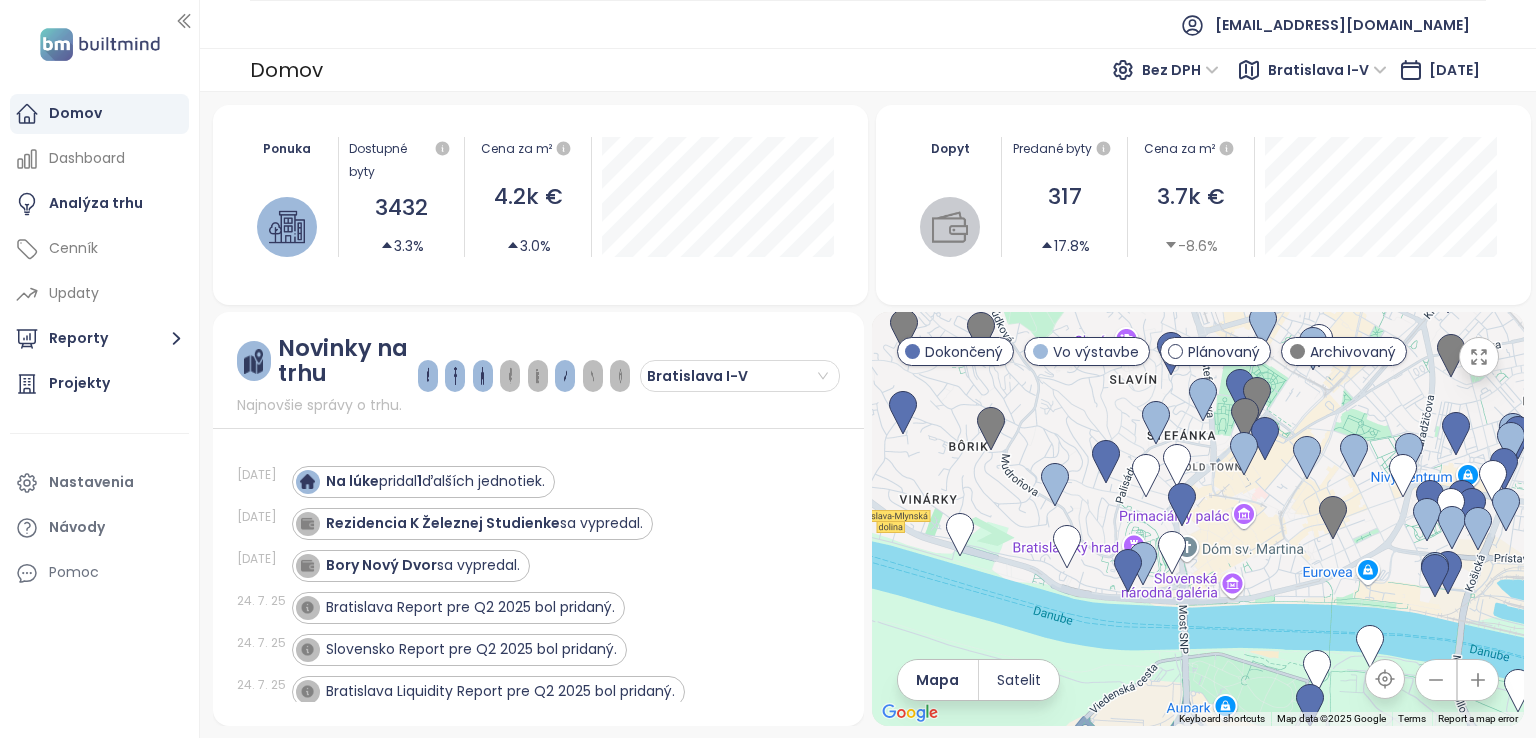 drag, startPoint x: 1044, startPoint y: 618, endPoint x: 1300, endPoint y: 546, distance: 265.9323 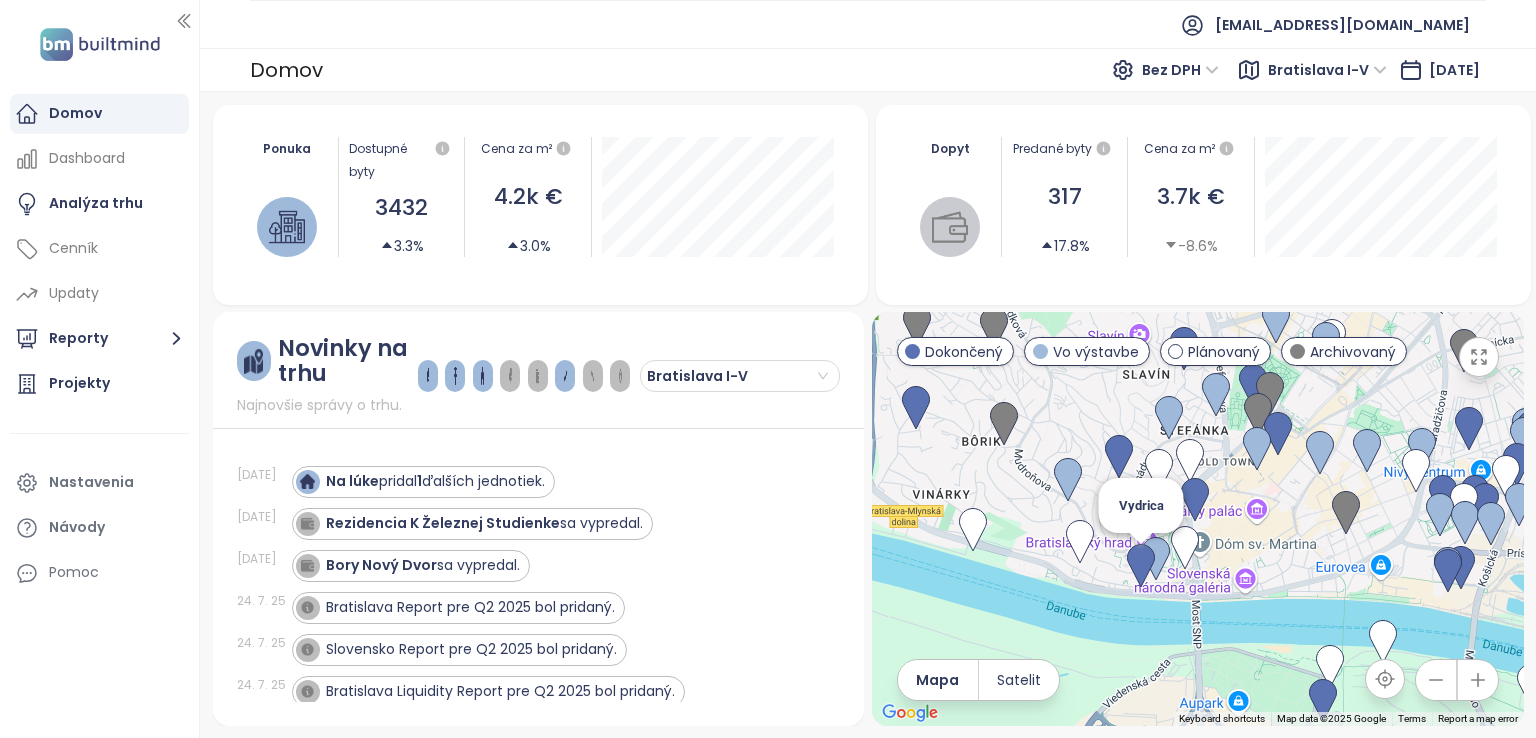 click at bounding box center (1141, 566) 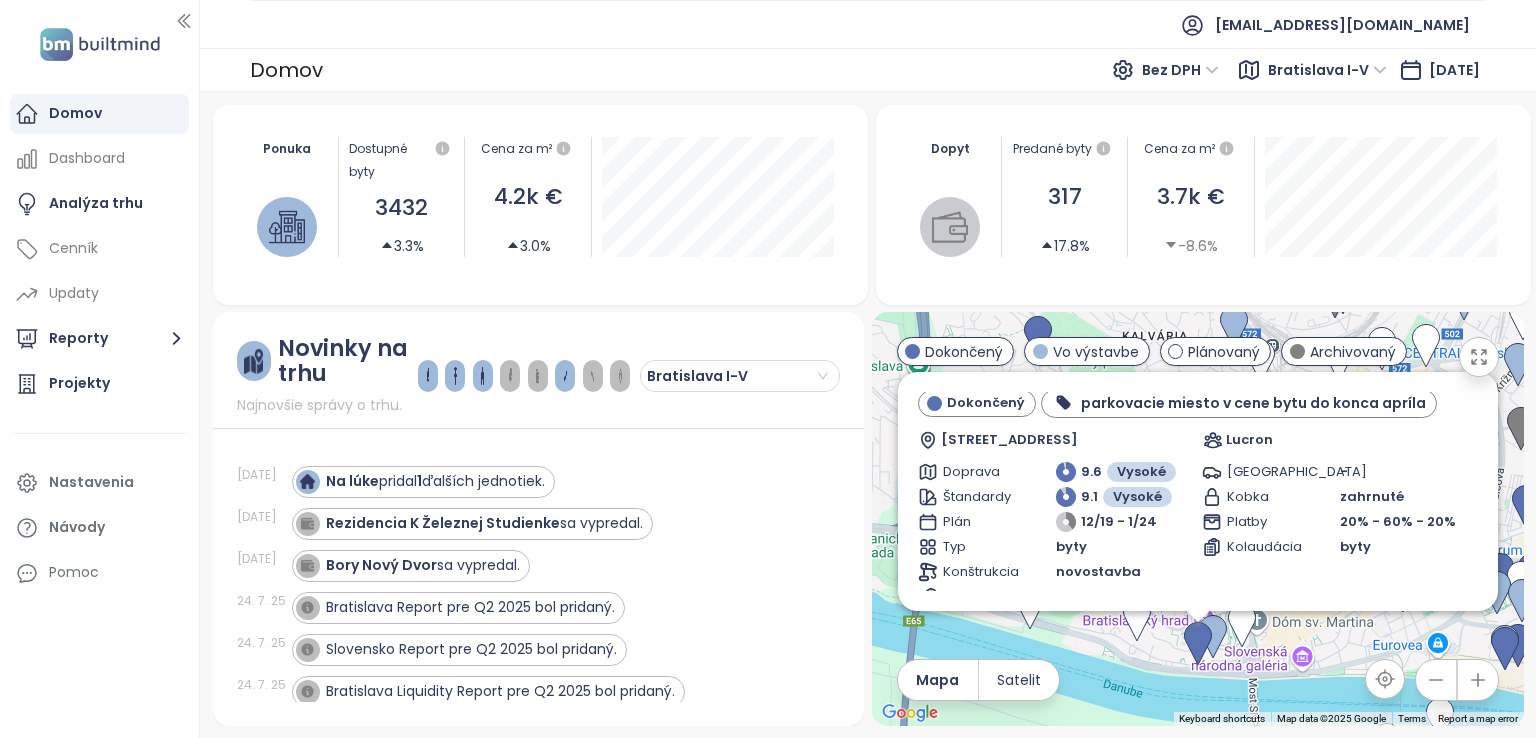 scroll, scrollTop: 0, scrollLeft: 0, axis: both 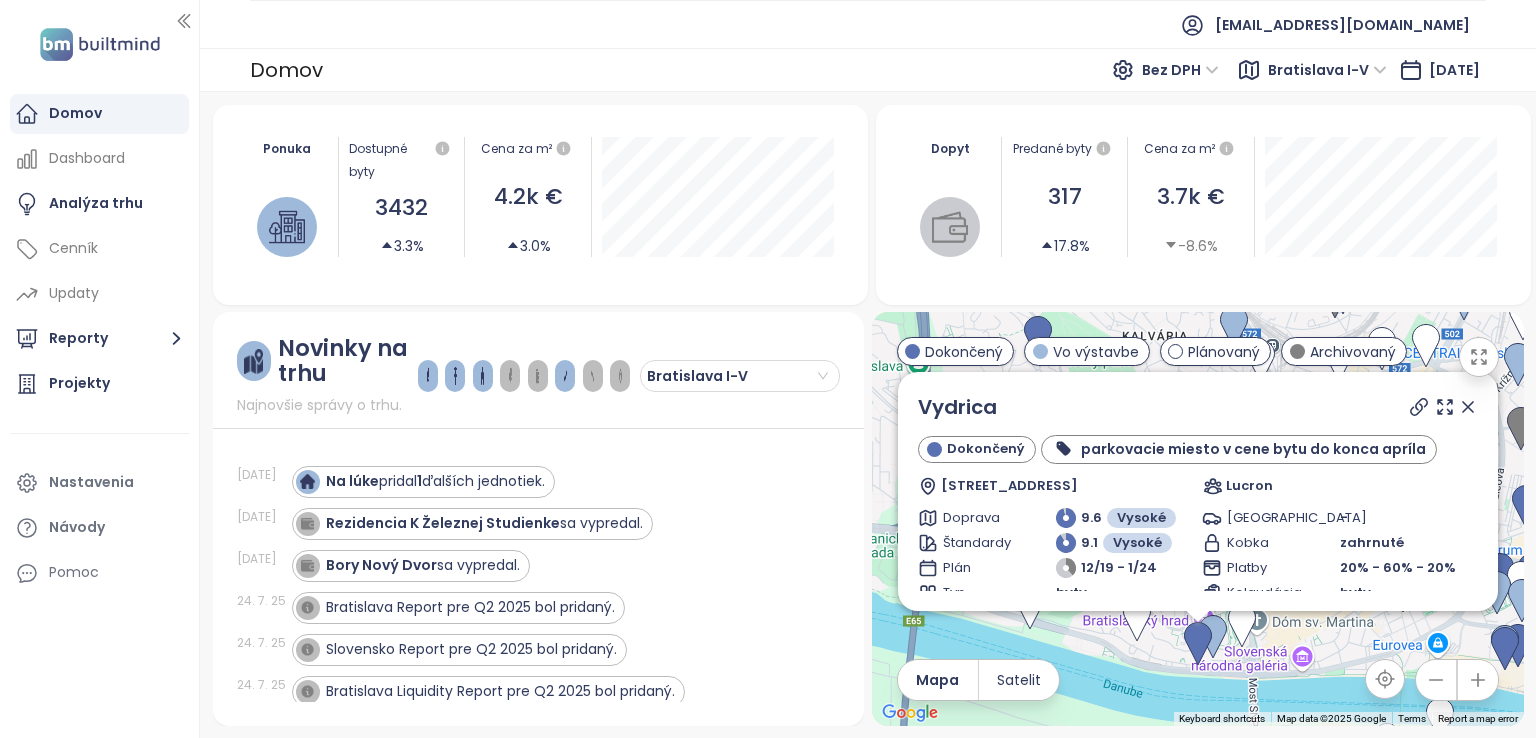click 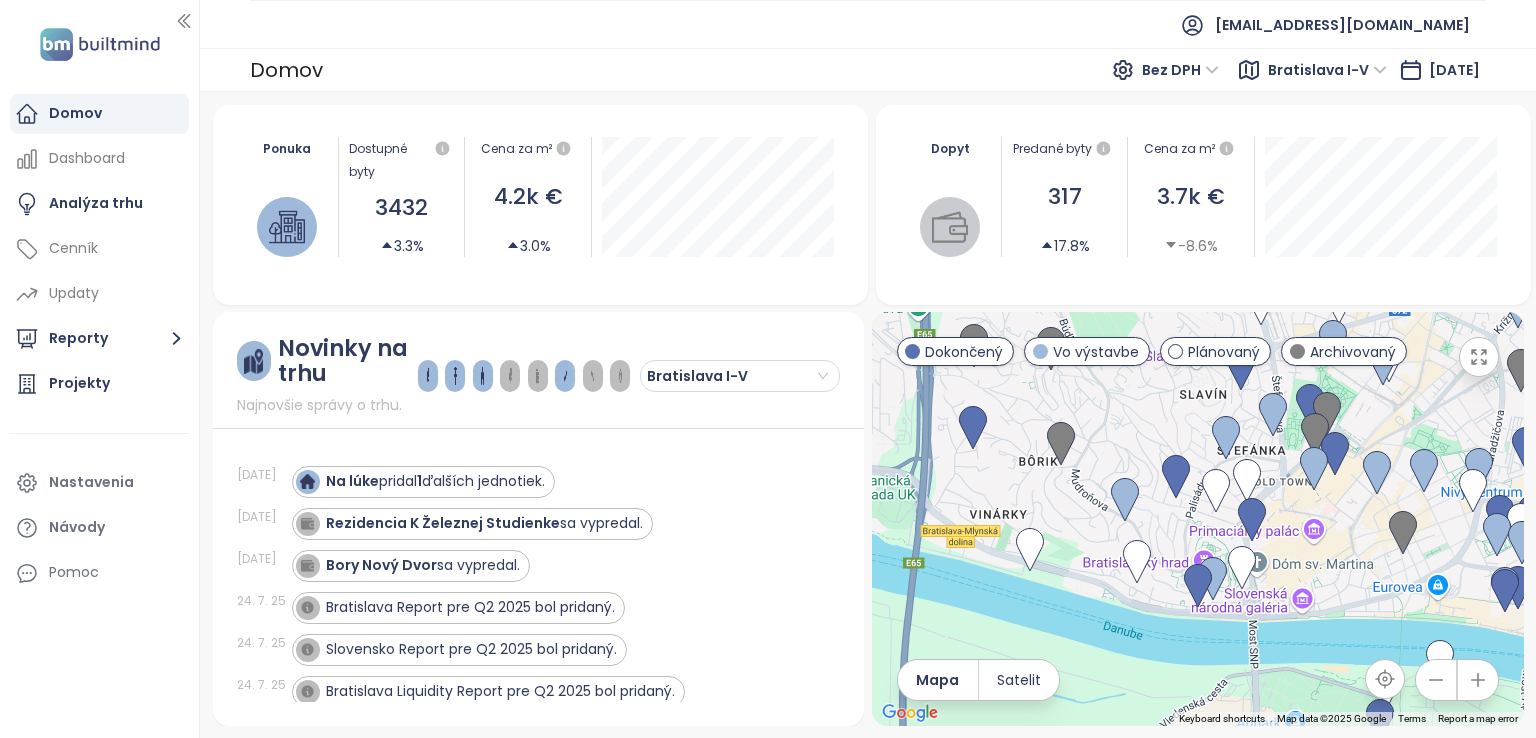 drag, startPoint x: 1312, startPoint y: 649, endPoint x: 1312, endPoint y: 588, distance: 61 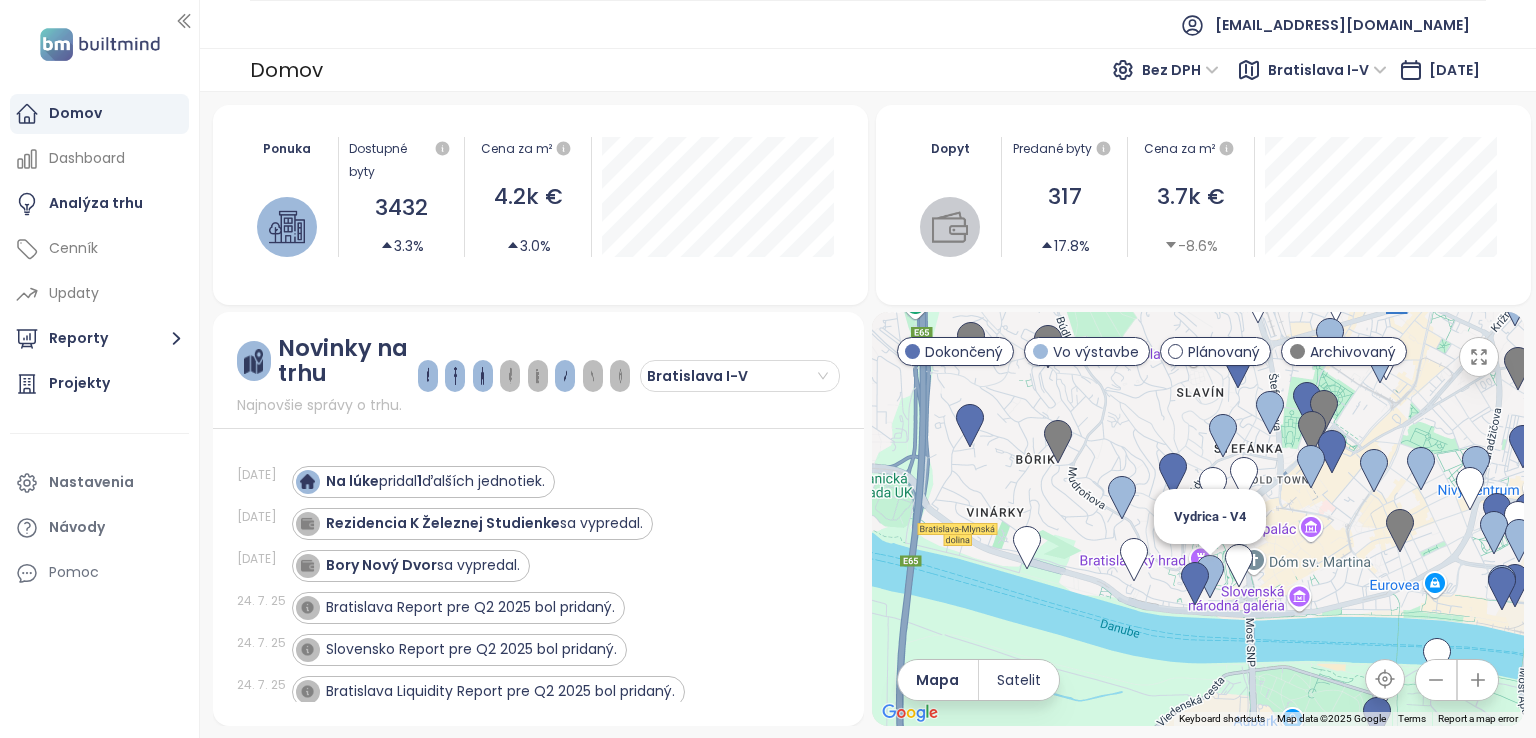 click at bounding box center [1210, 577] 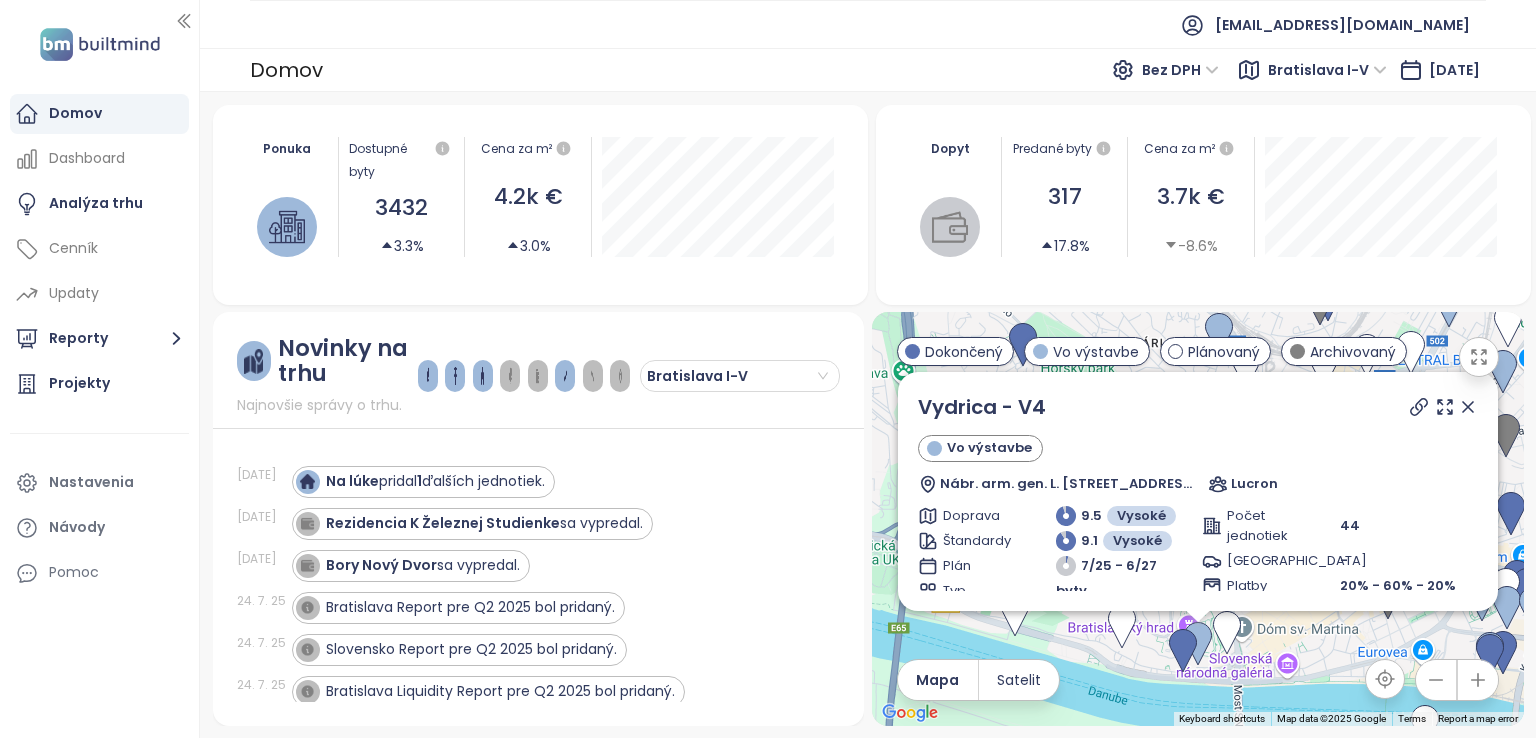 click 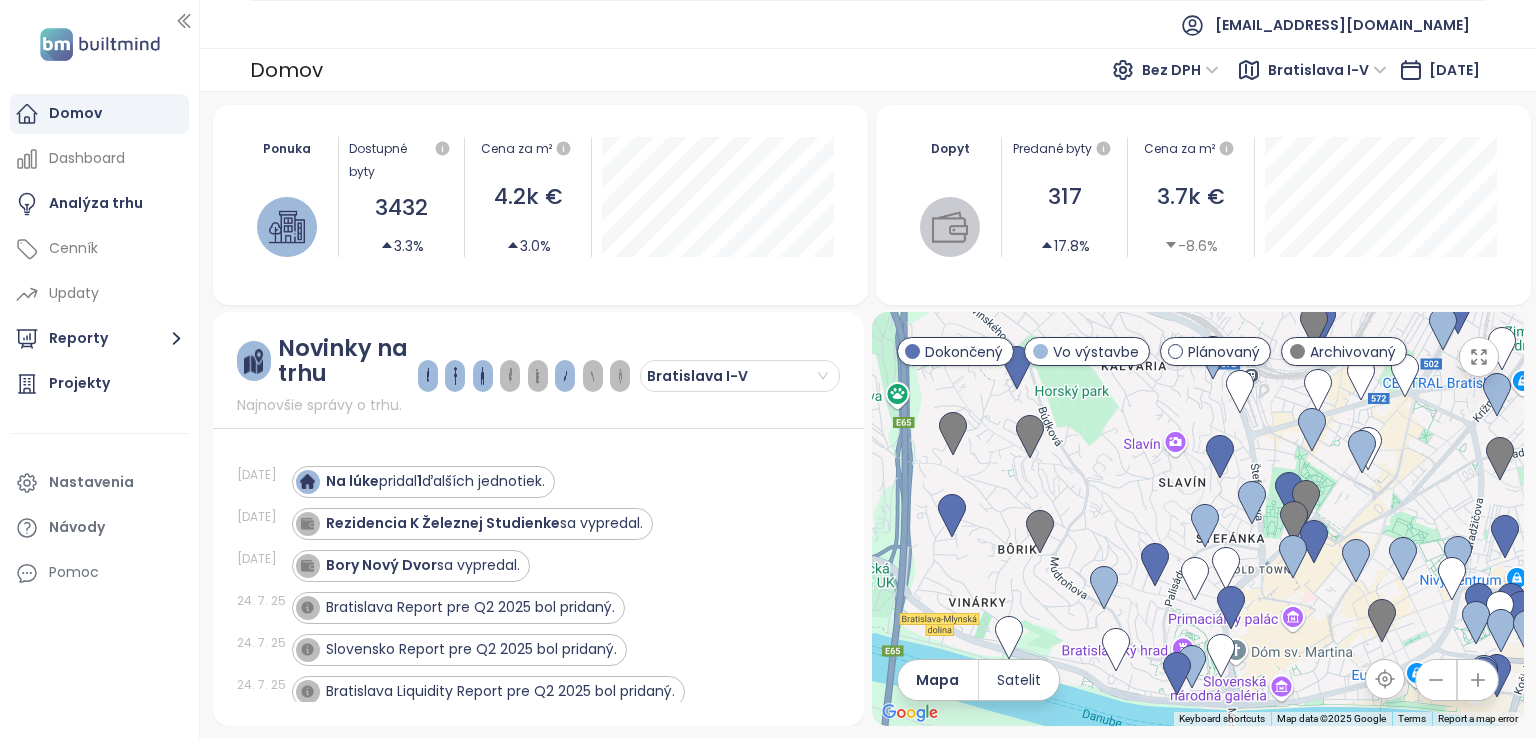 drag, startPoint x: 1350, startPoint y: 579, endPoint x: 1354, endPoint y: 604, distance: 25.317978 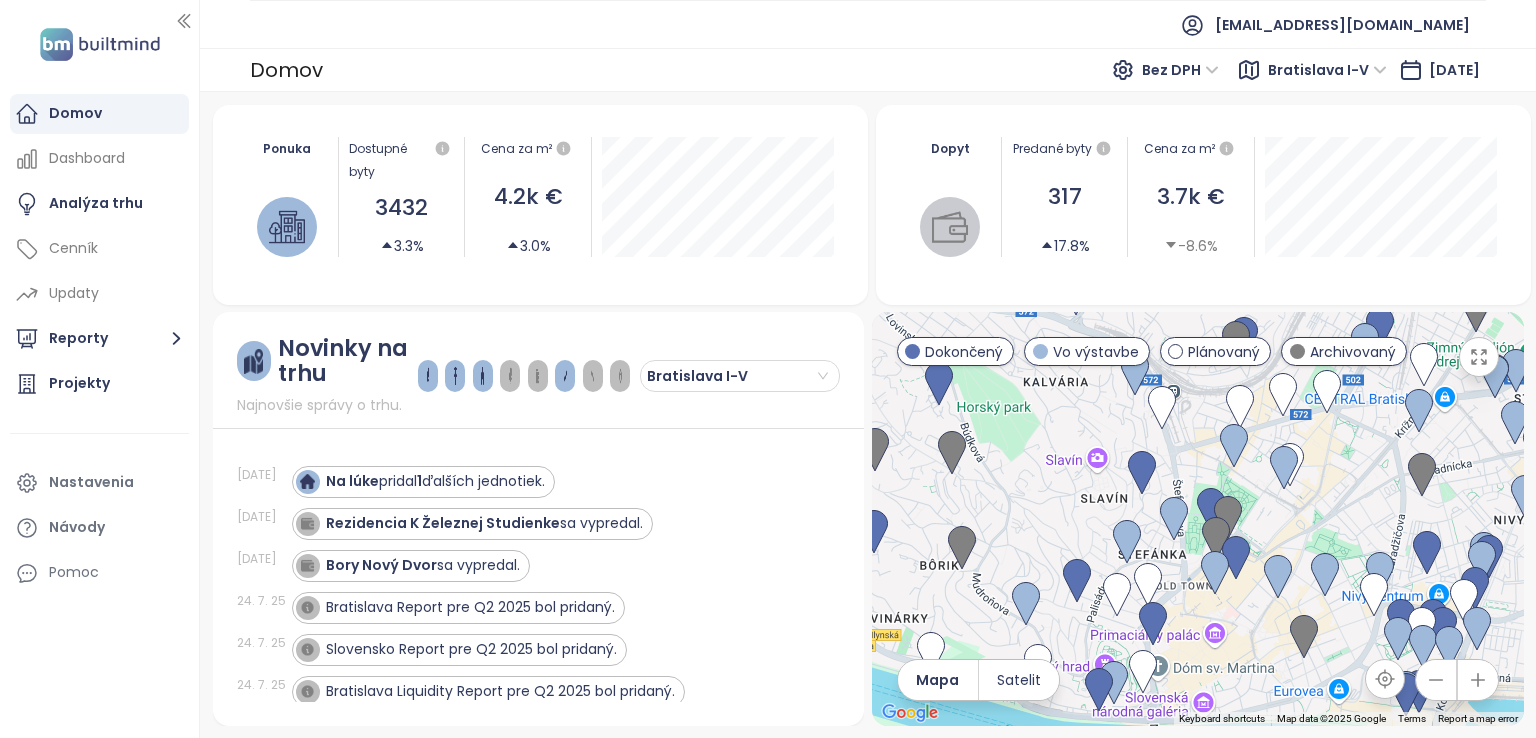 drag, startPoint x: 1178, startPoint y: 485, endPoint x: 1014, endPoint y: 501, distance: 164.77864 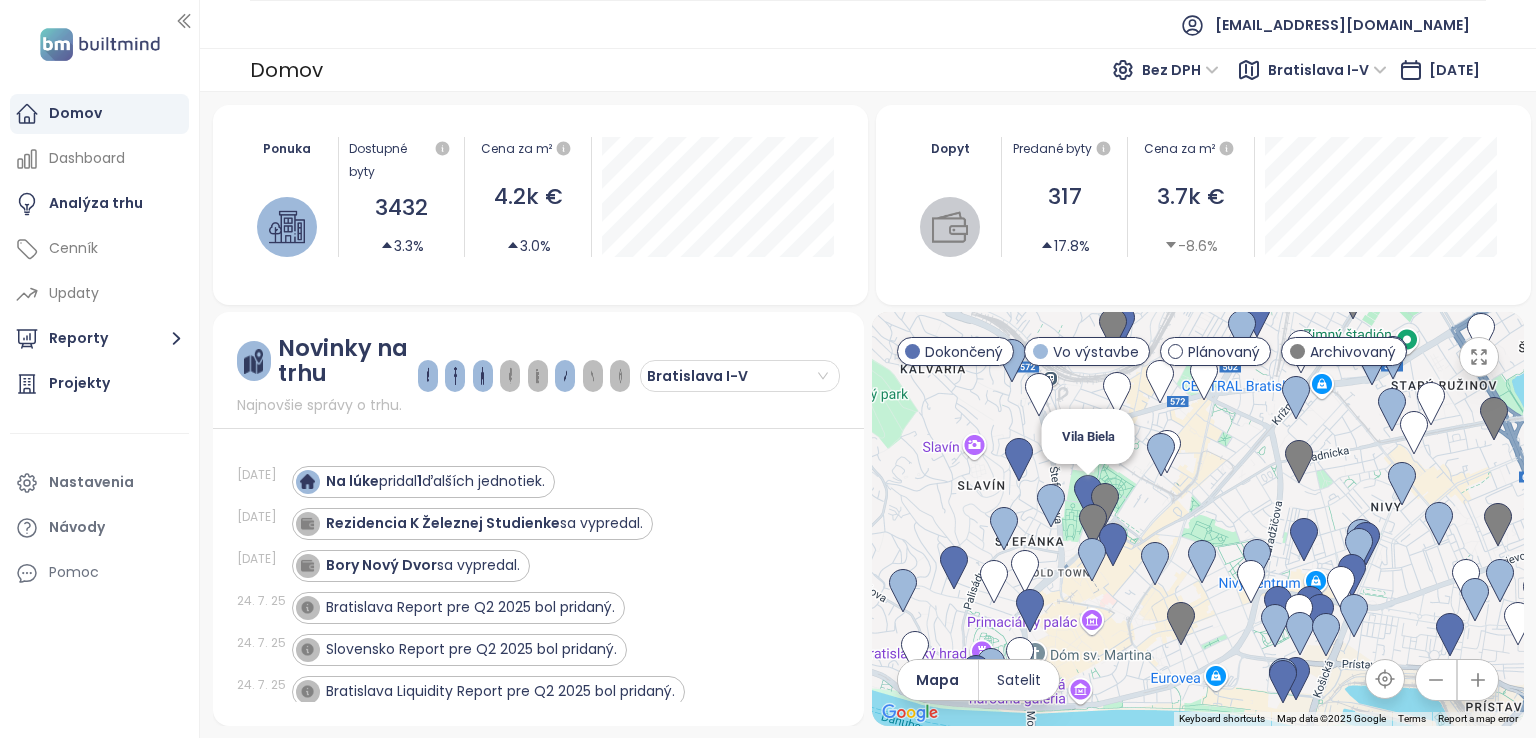 drag, startPoint x: 1072, startPoint y: 509, endPoint x: 1079, endPoint y: 464, distance: 45.54119 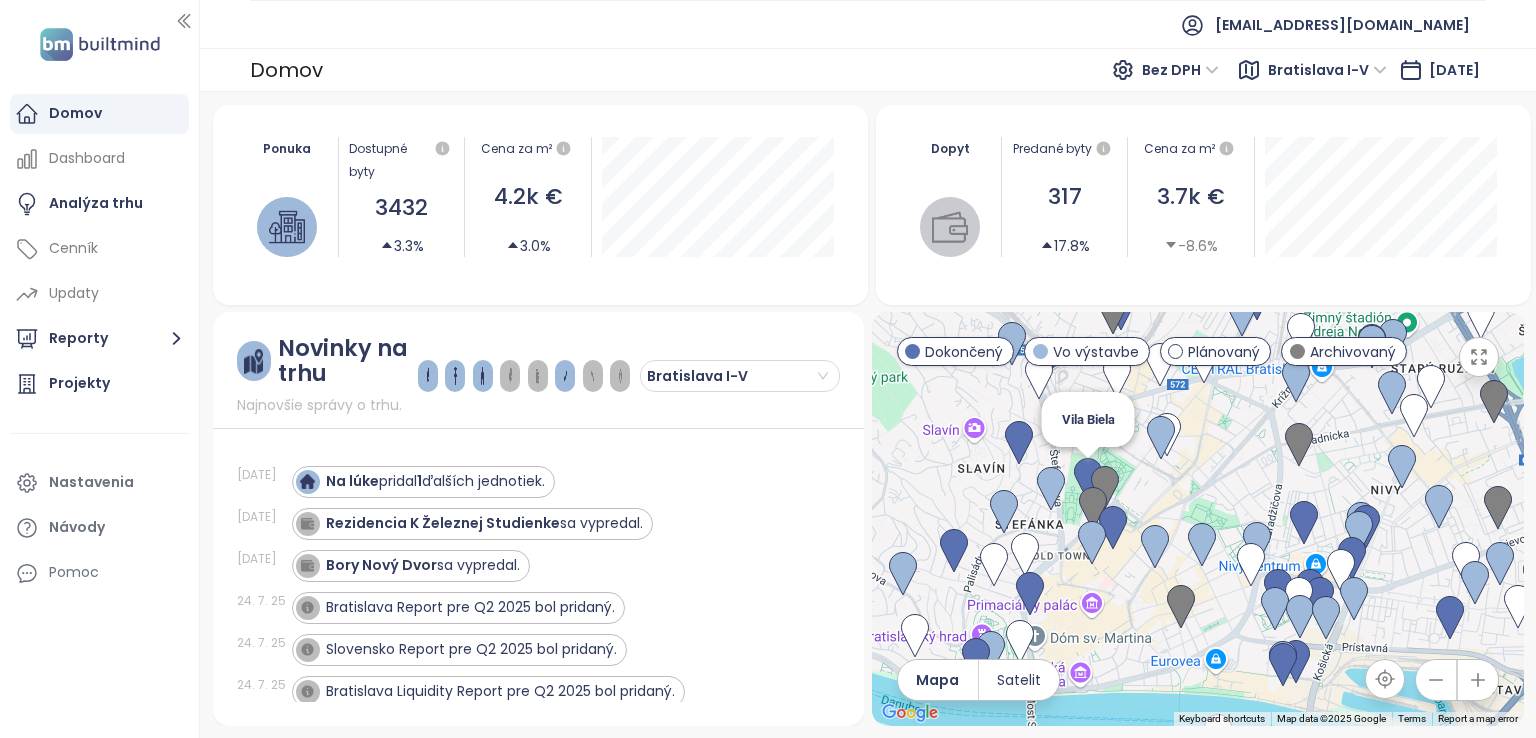click at bounding box center (1088, 480) 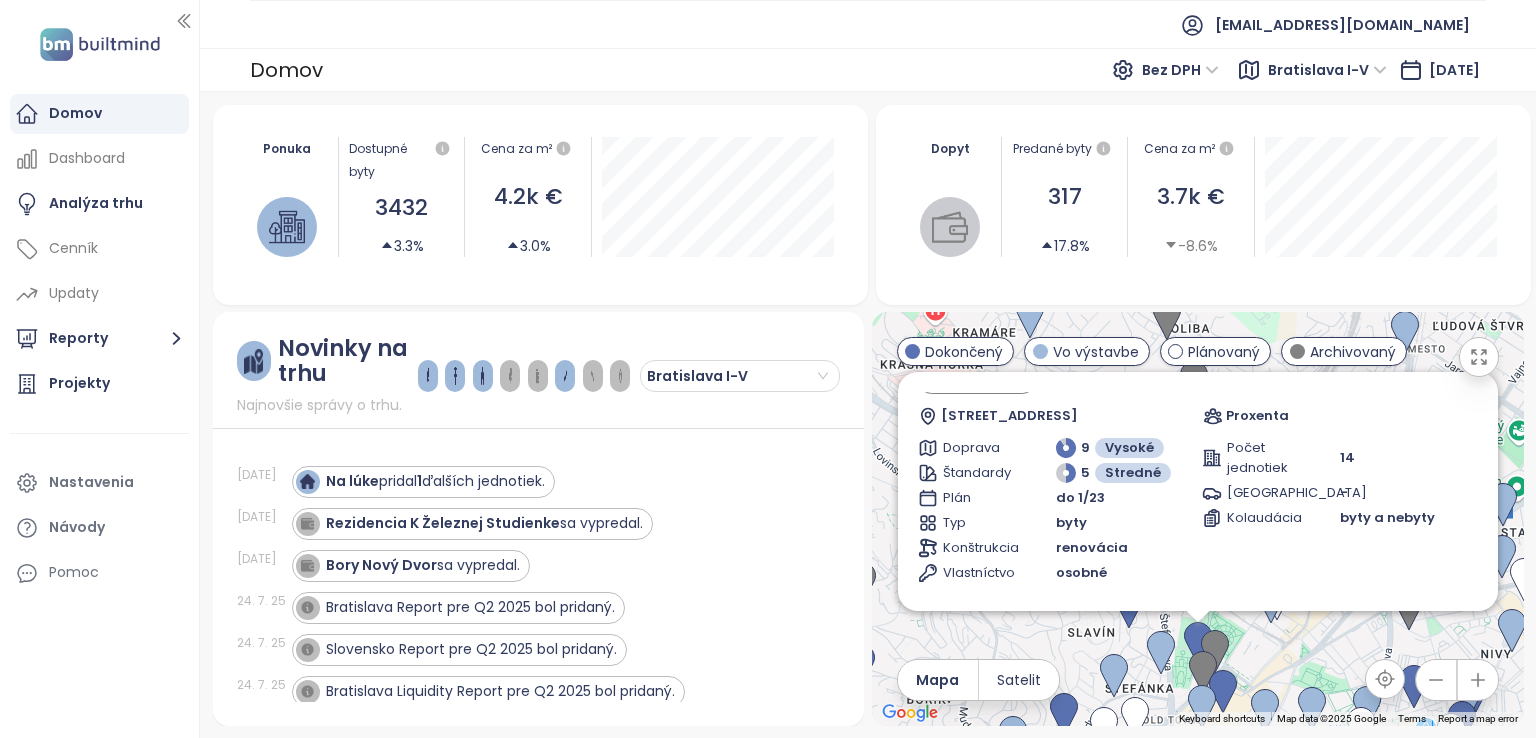 scroll, scrollTop: 0, scrollLeft: 0, axis: both 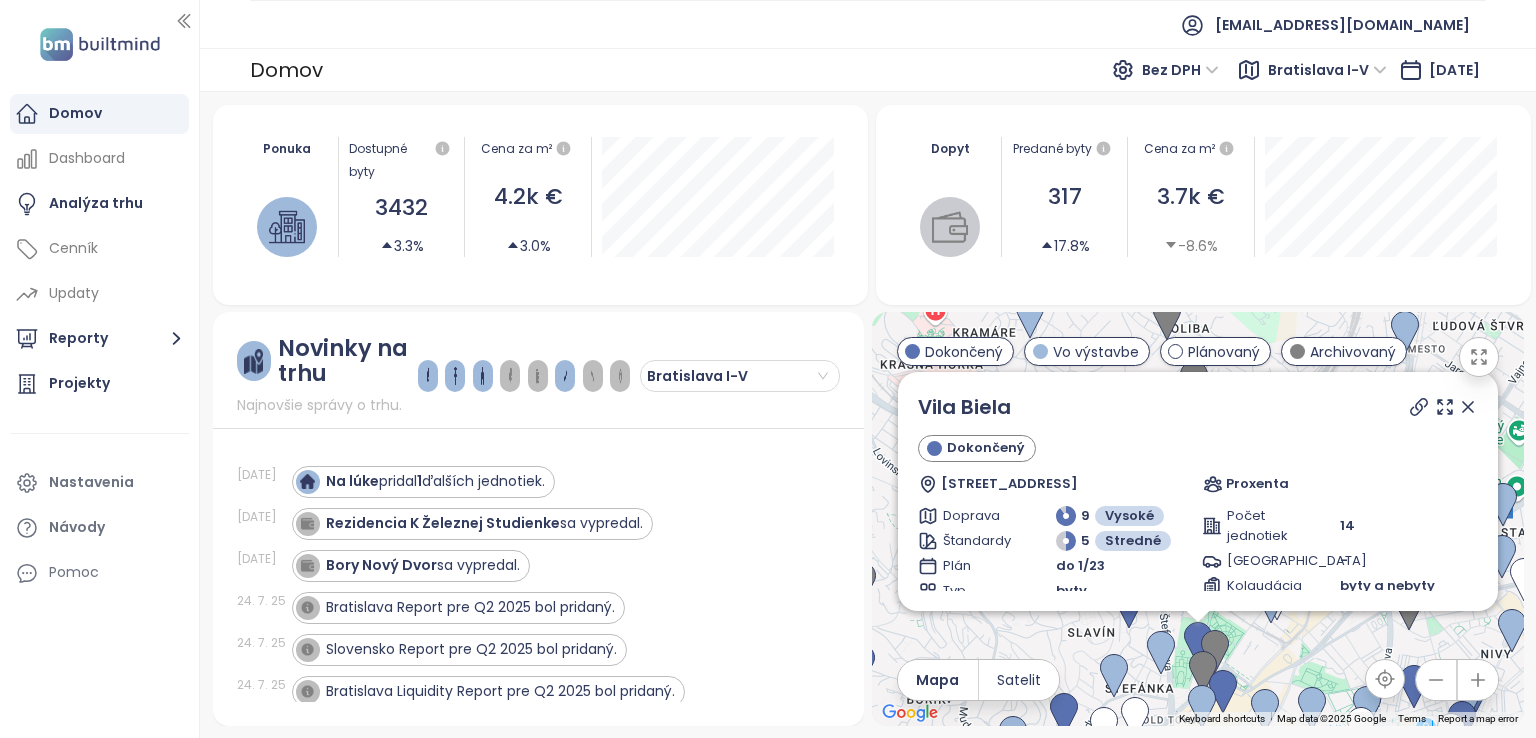 click 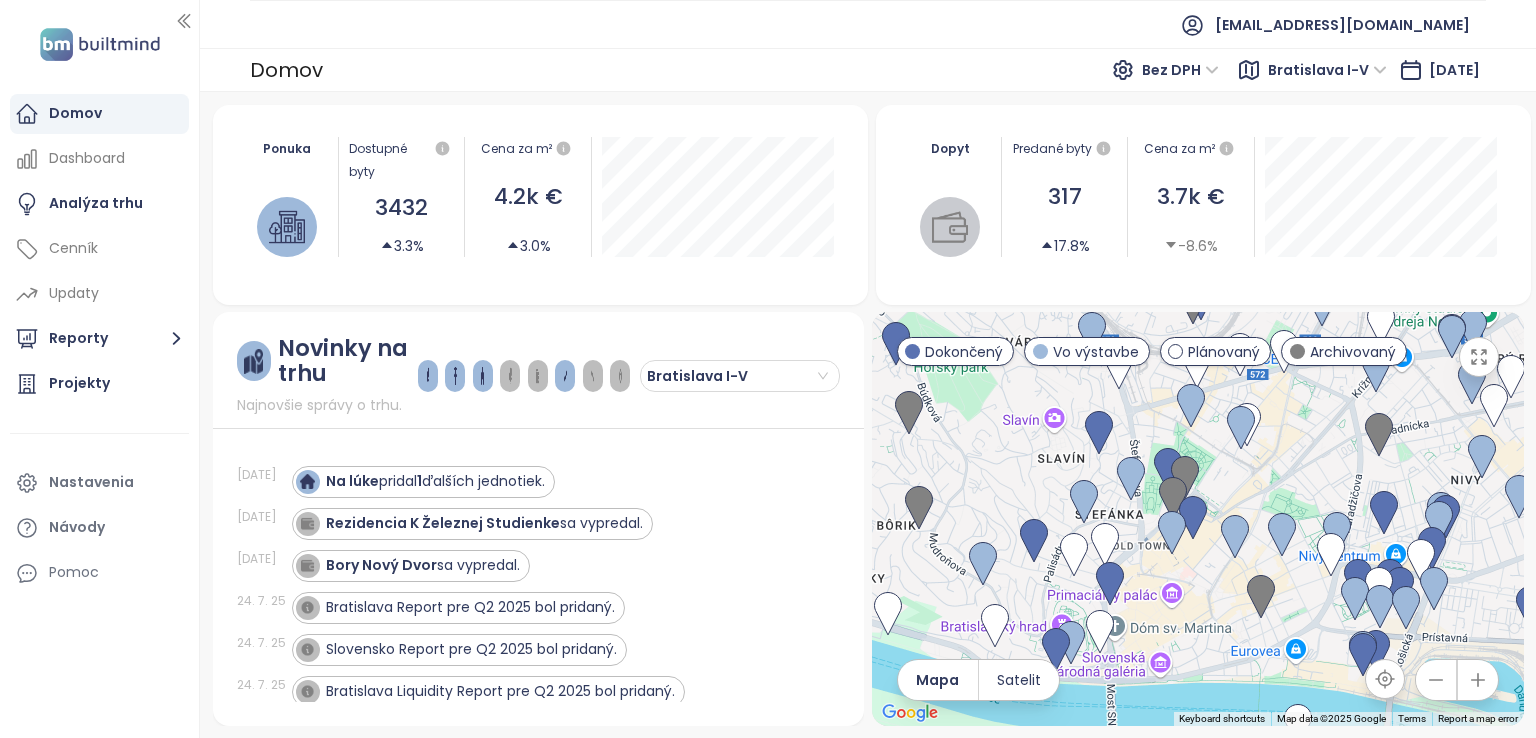 drag, startPoint x: 1379, startPoint y: 586, endPoint x: 1347, endPoint y: 441, distance: 148.48906 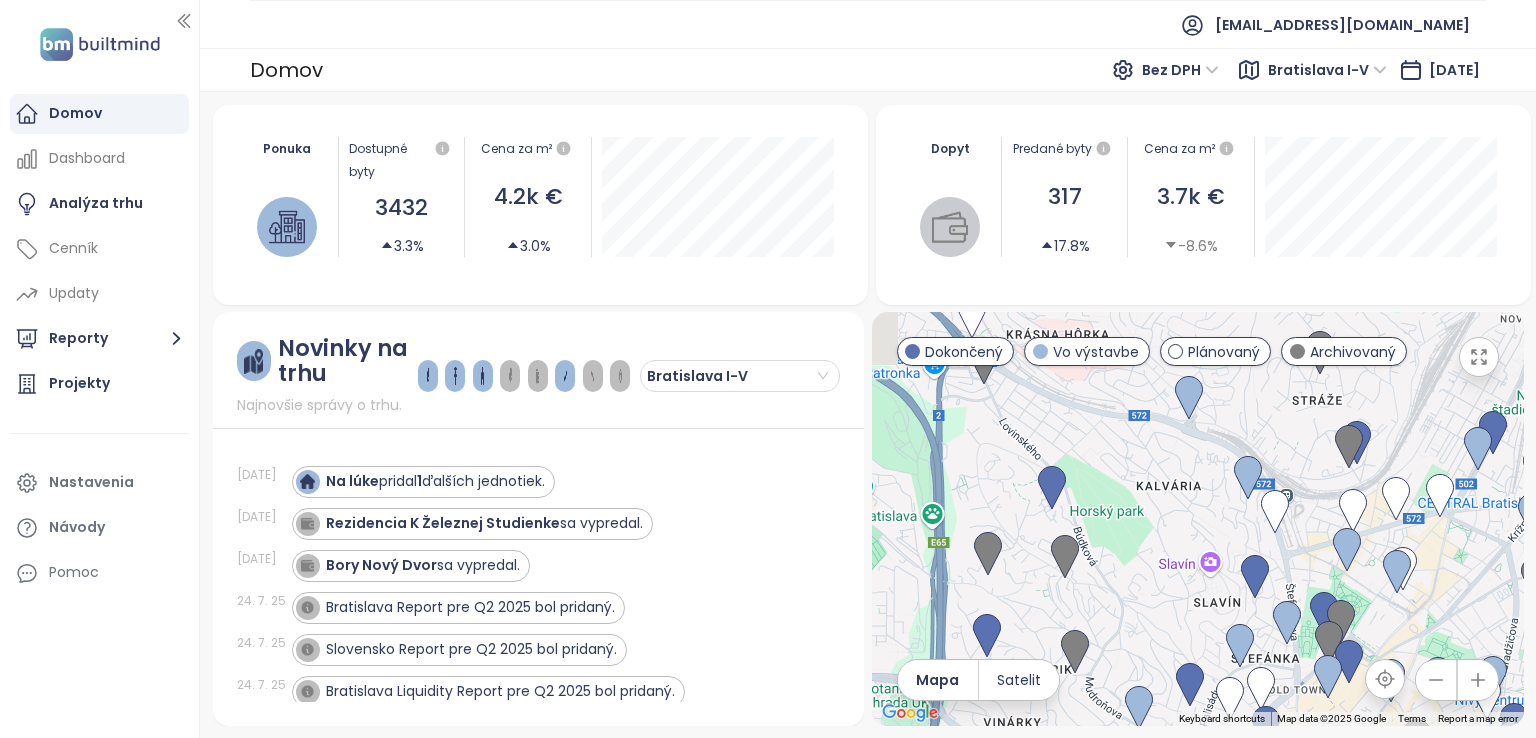 drag, startPoint x: 1025, startPoint y: 453, endPoint x: 1185, endPoint y: 601, distance: 217.95412 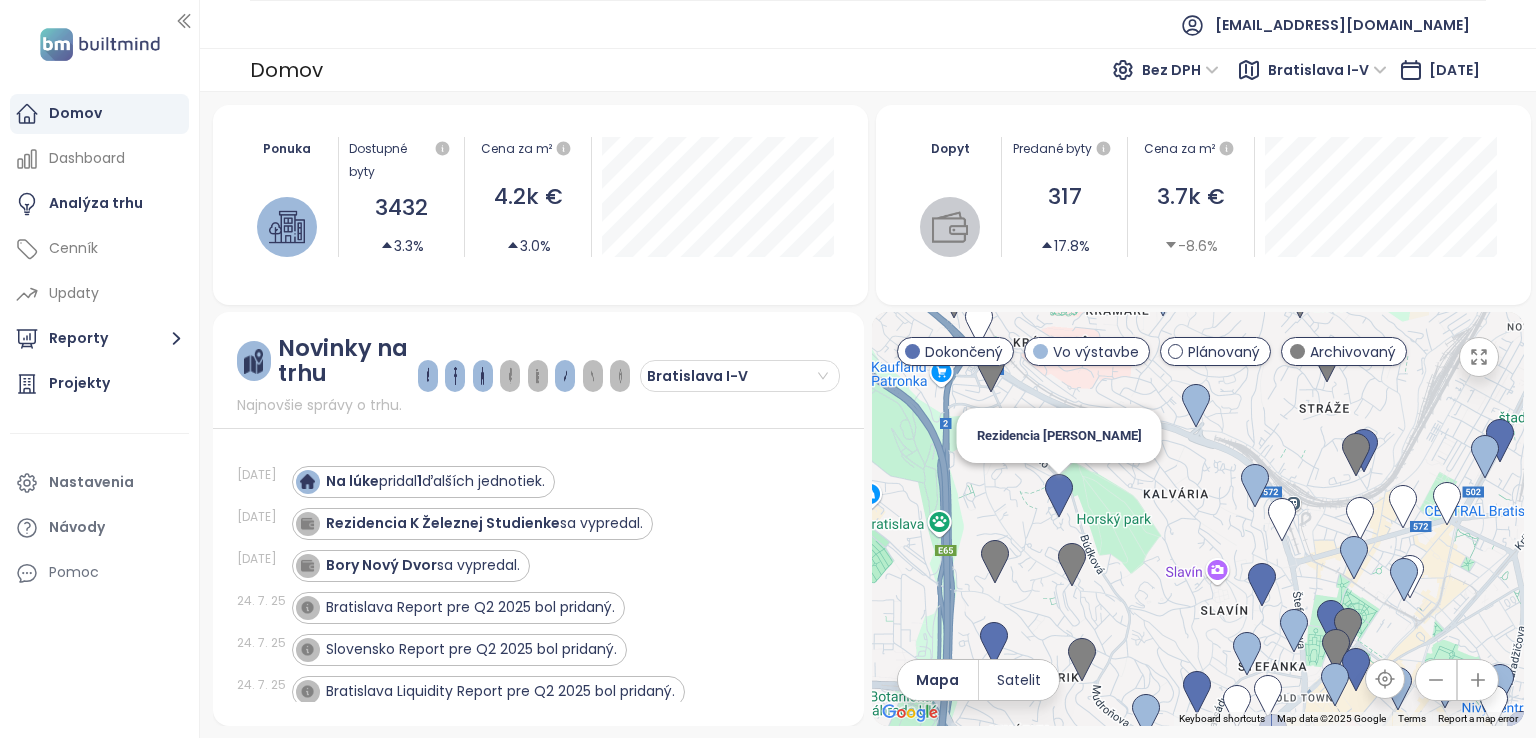 click at bounding box center (1059, 496) 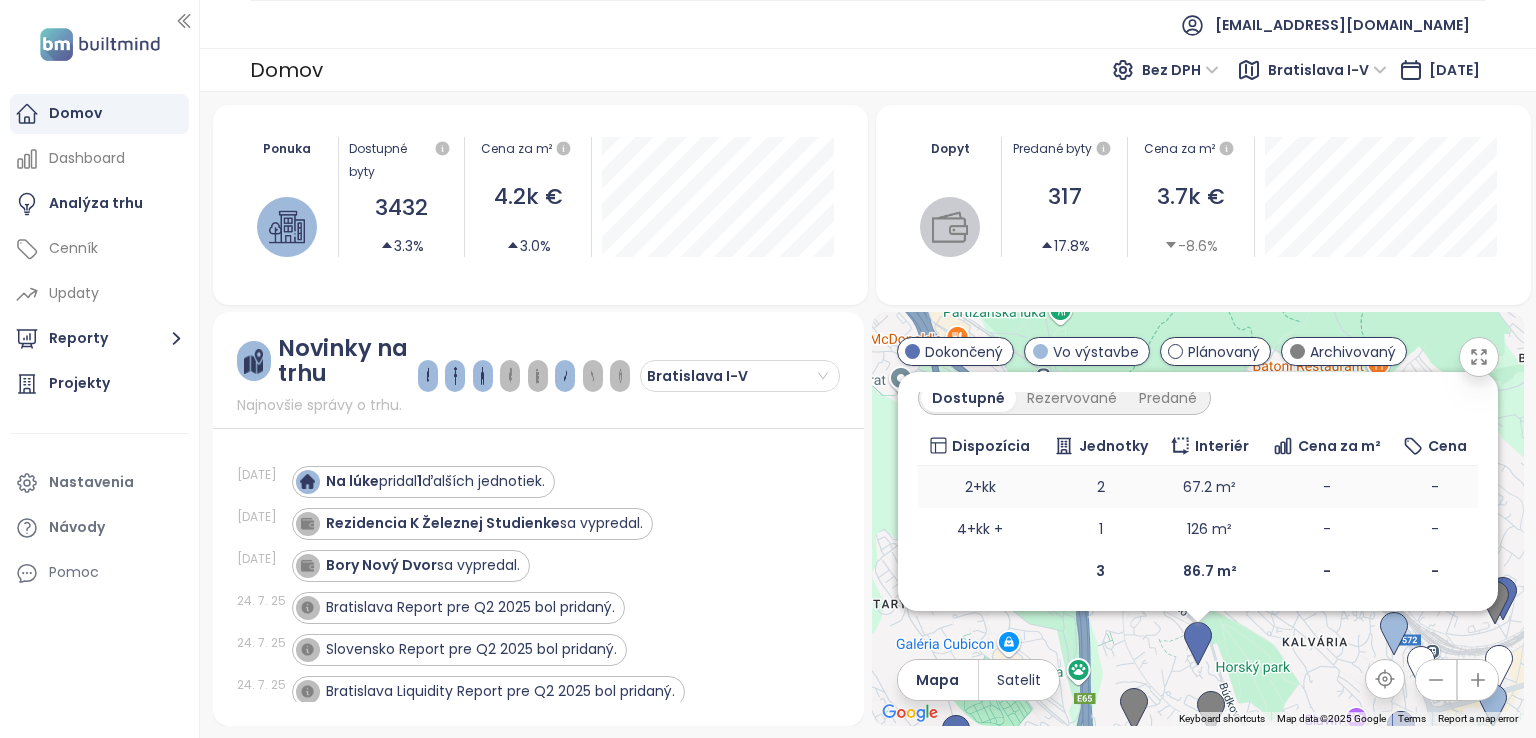 scroll, scrollTop: 0, scrollLeft: 0, axis: both 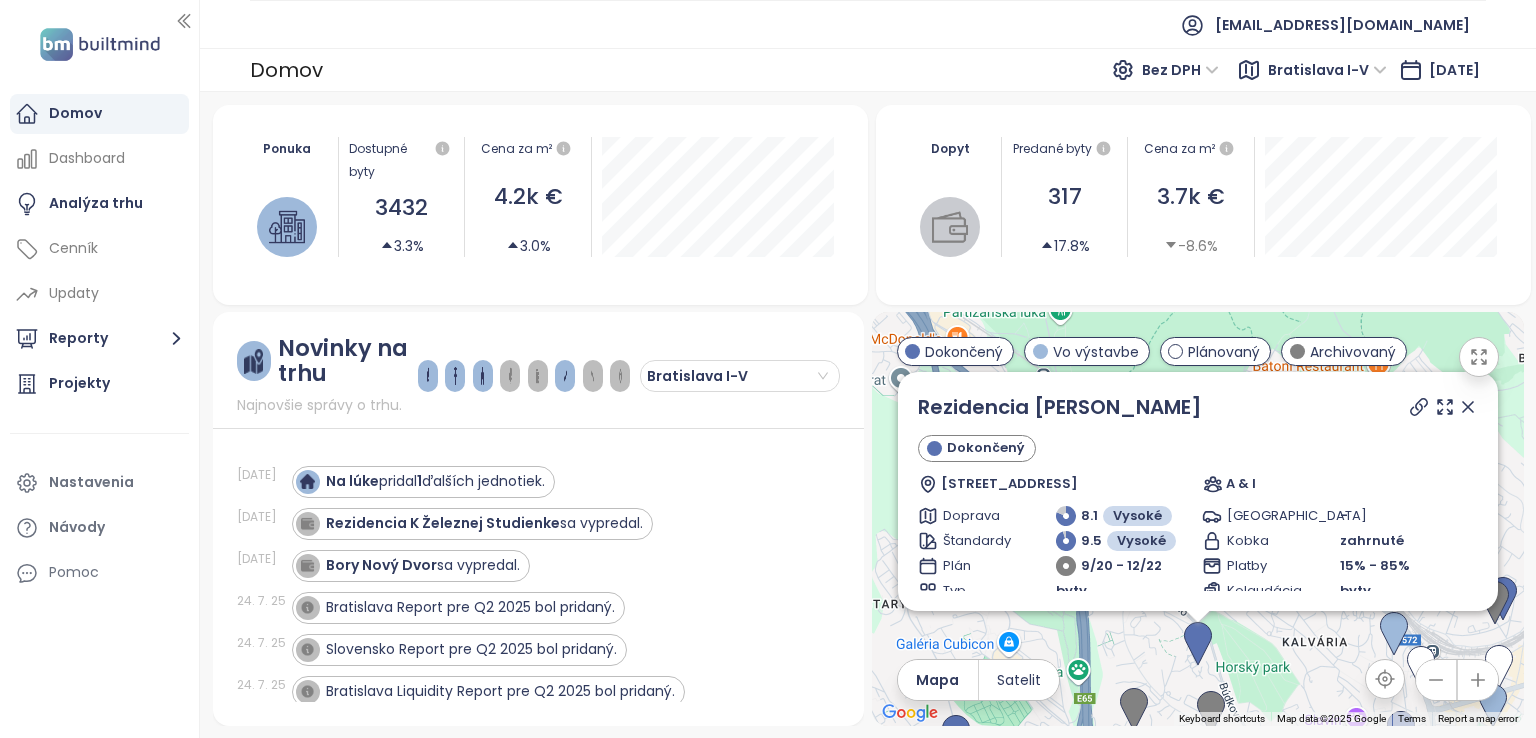 click 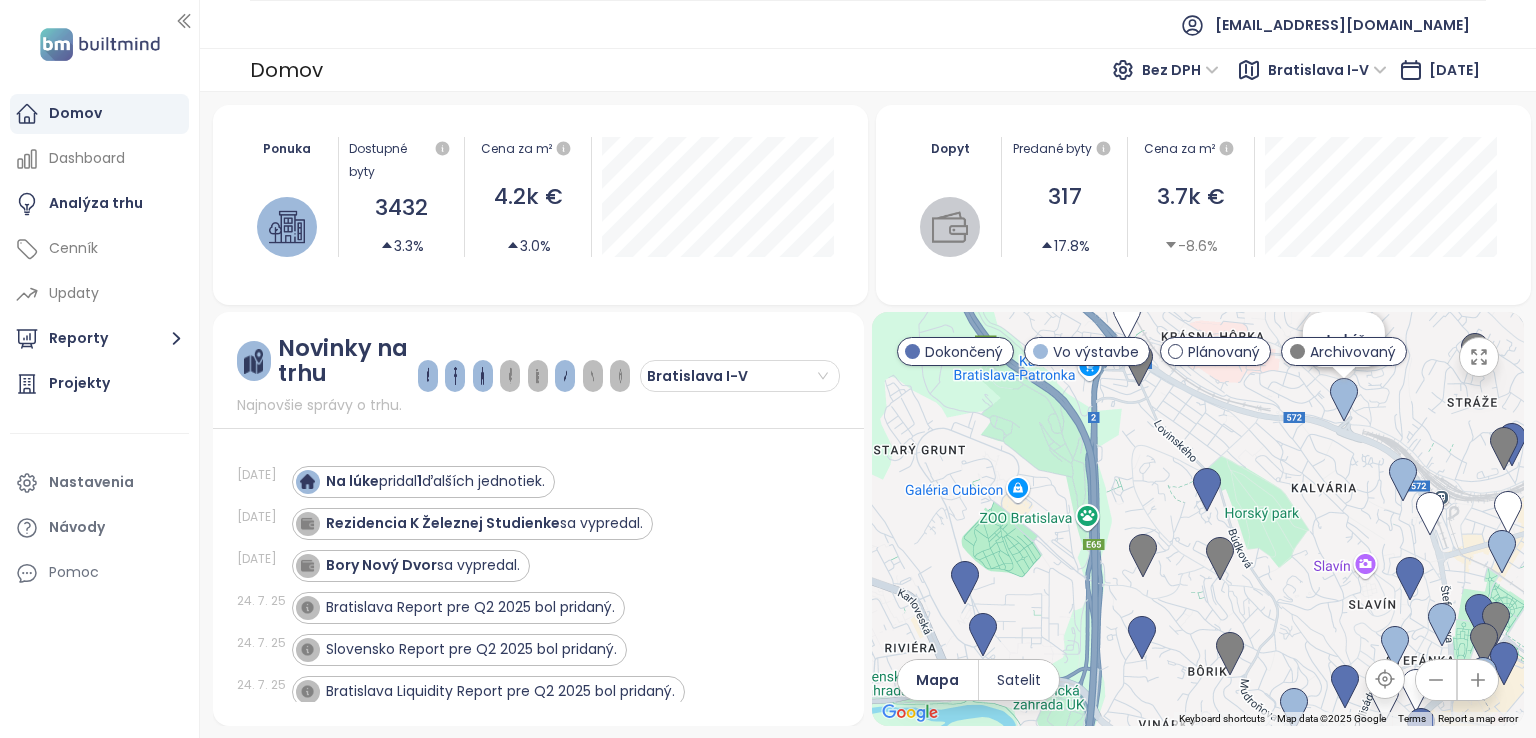 drag, startPoint x: 1372, startPoint y: 461, endPoint x: 1340, endPoint y: 355, distance: 110.724884 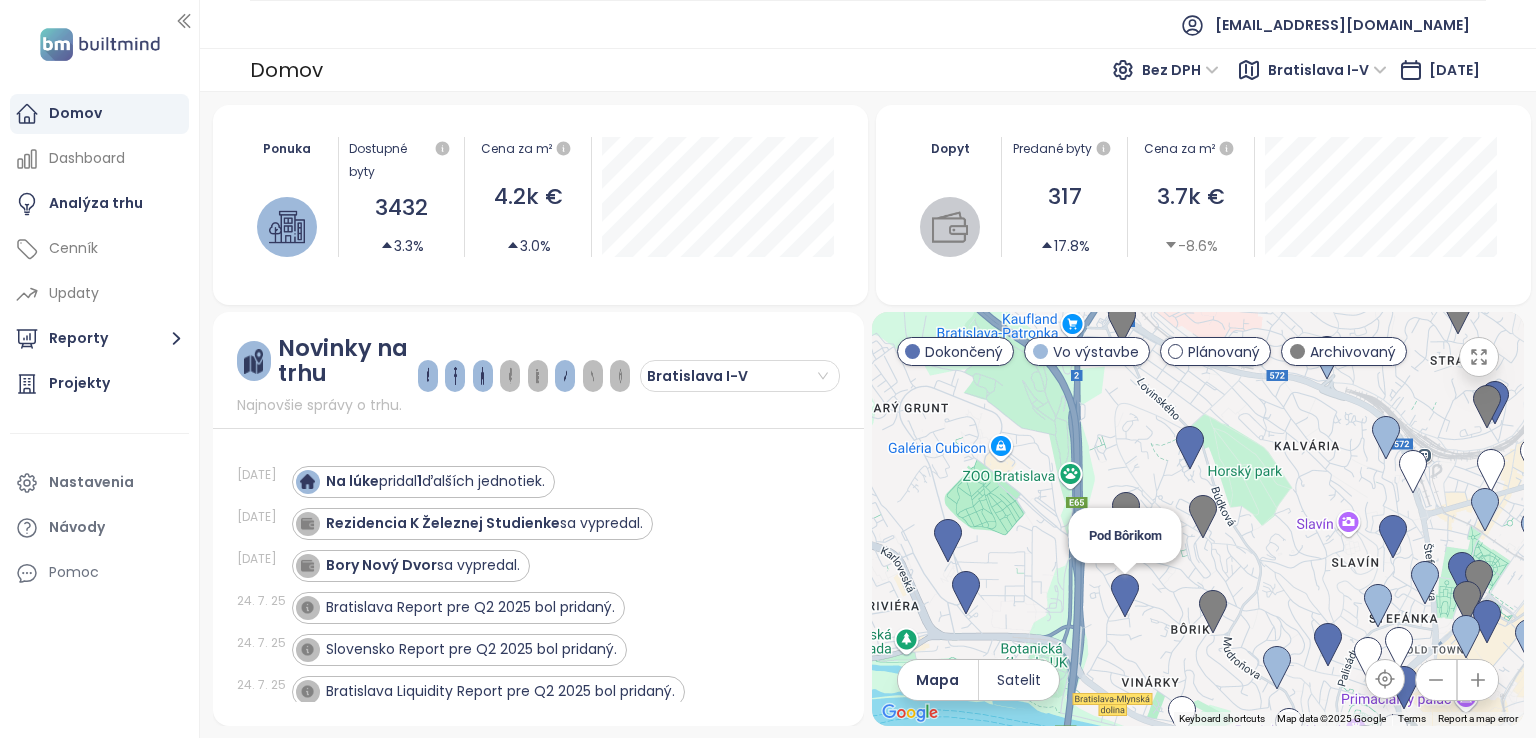 click at bounding box center [1125, 596] 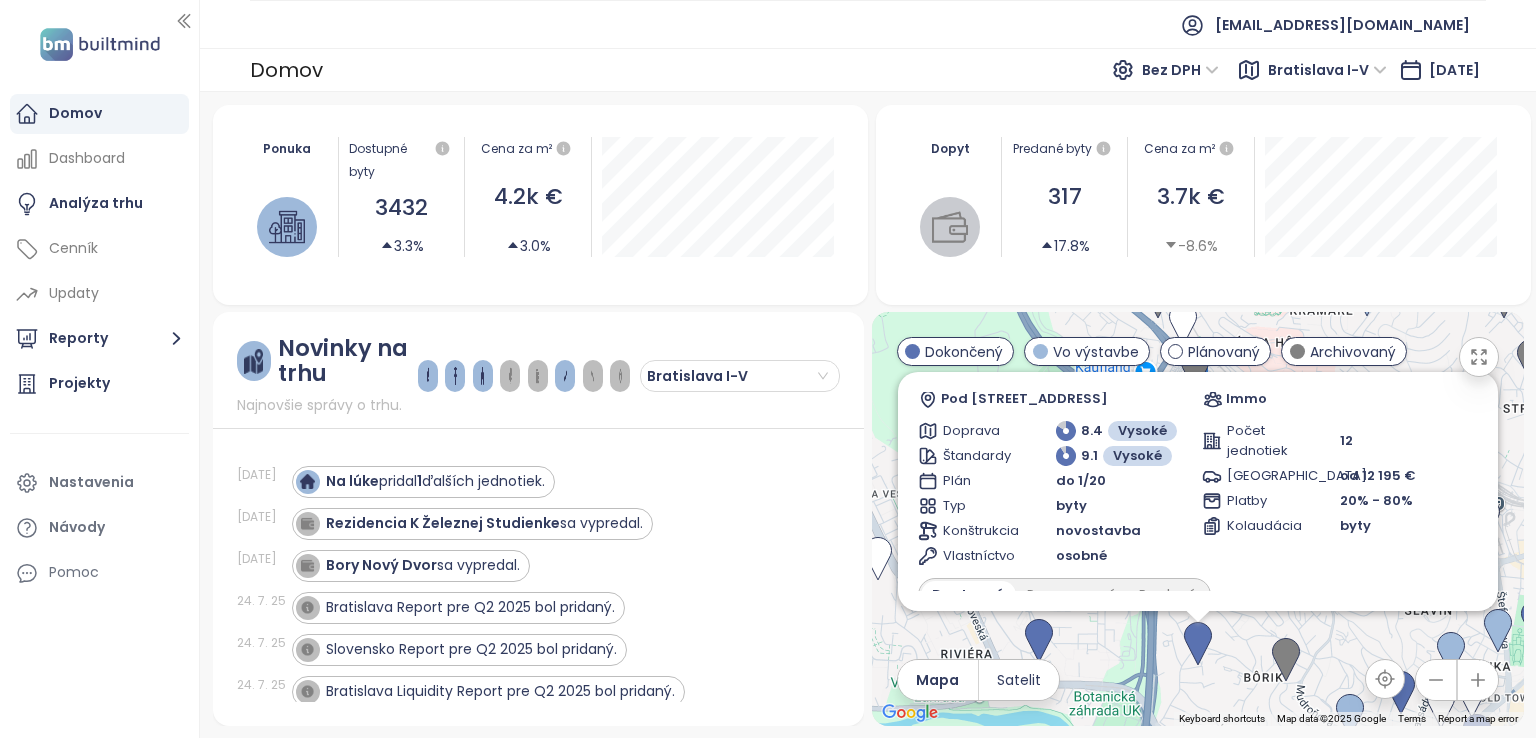 scroll, scrollTop: 0, scrollLeft: 0, axis: both 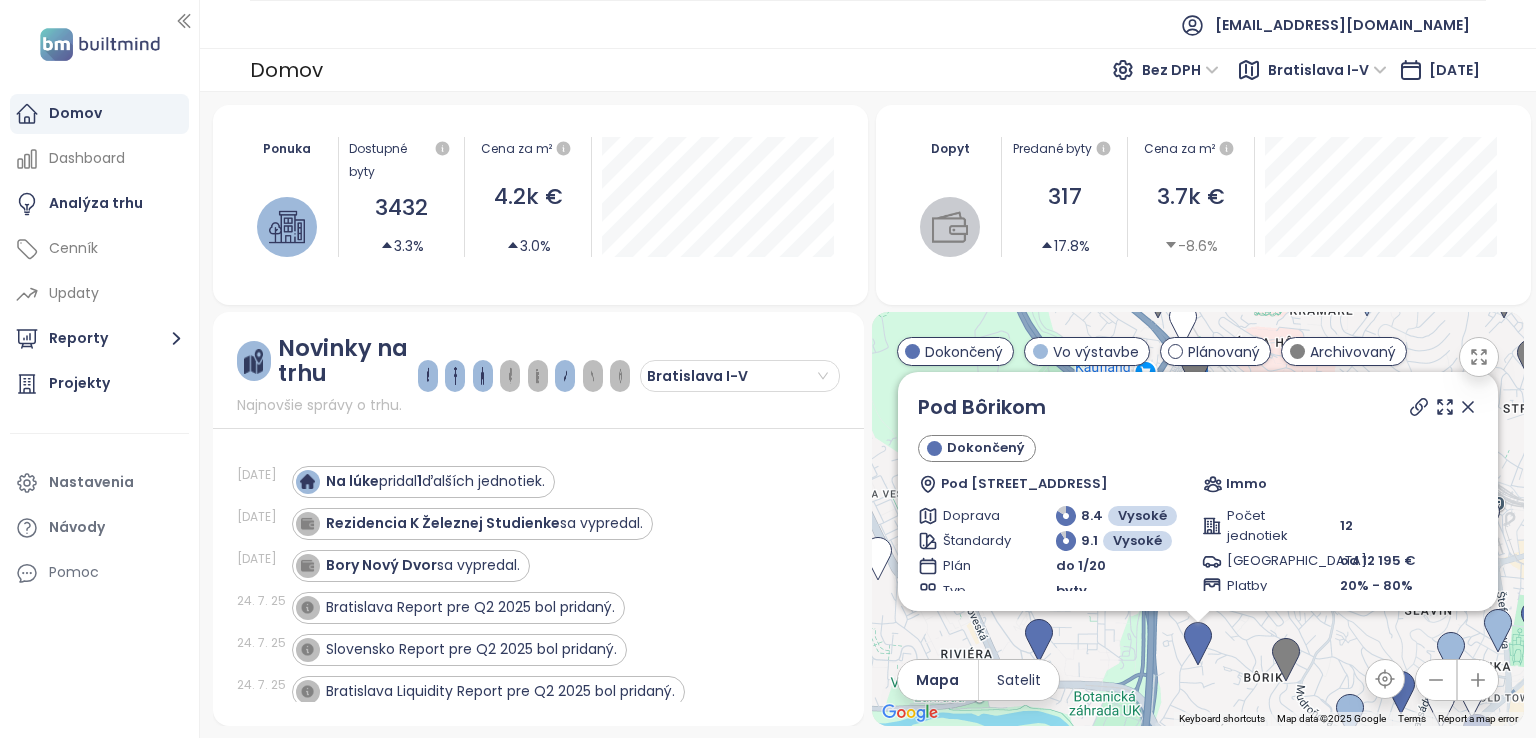 click 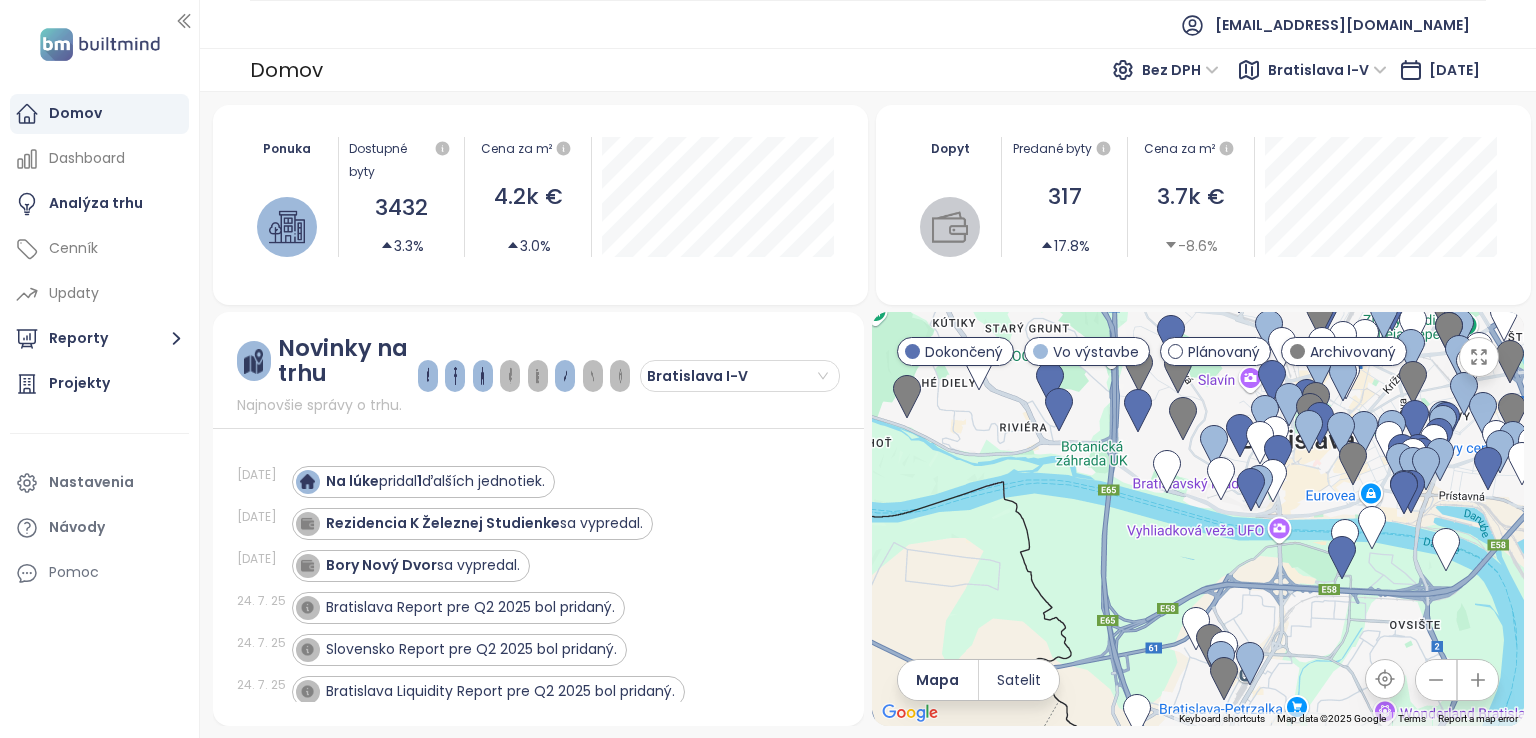 drag, startPoint x: 1215, startPoint y: 621, endPoint x: 1124, endPoint y: 445, distance: 198.13379 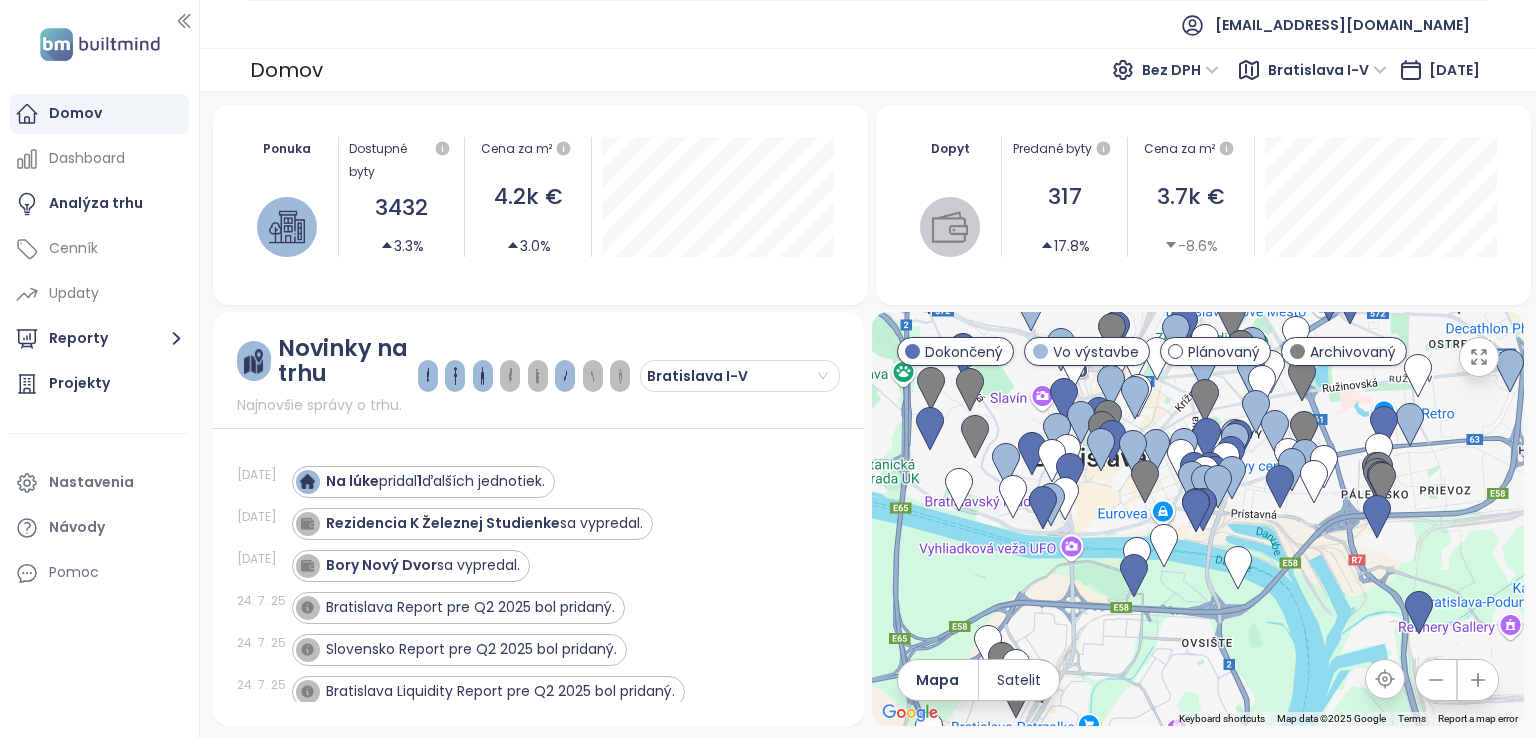 drag, startPoint x: 1218, startPoint y: 531, endPoint x: 991, endPoint y: 565, distance: 229.53214 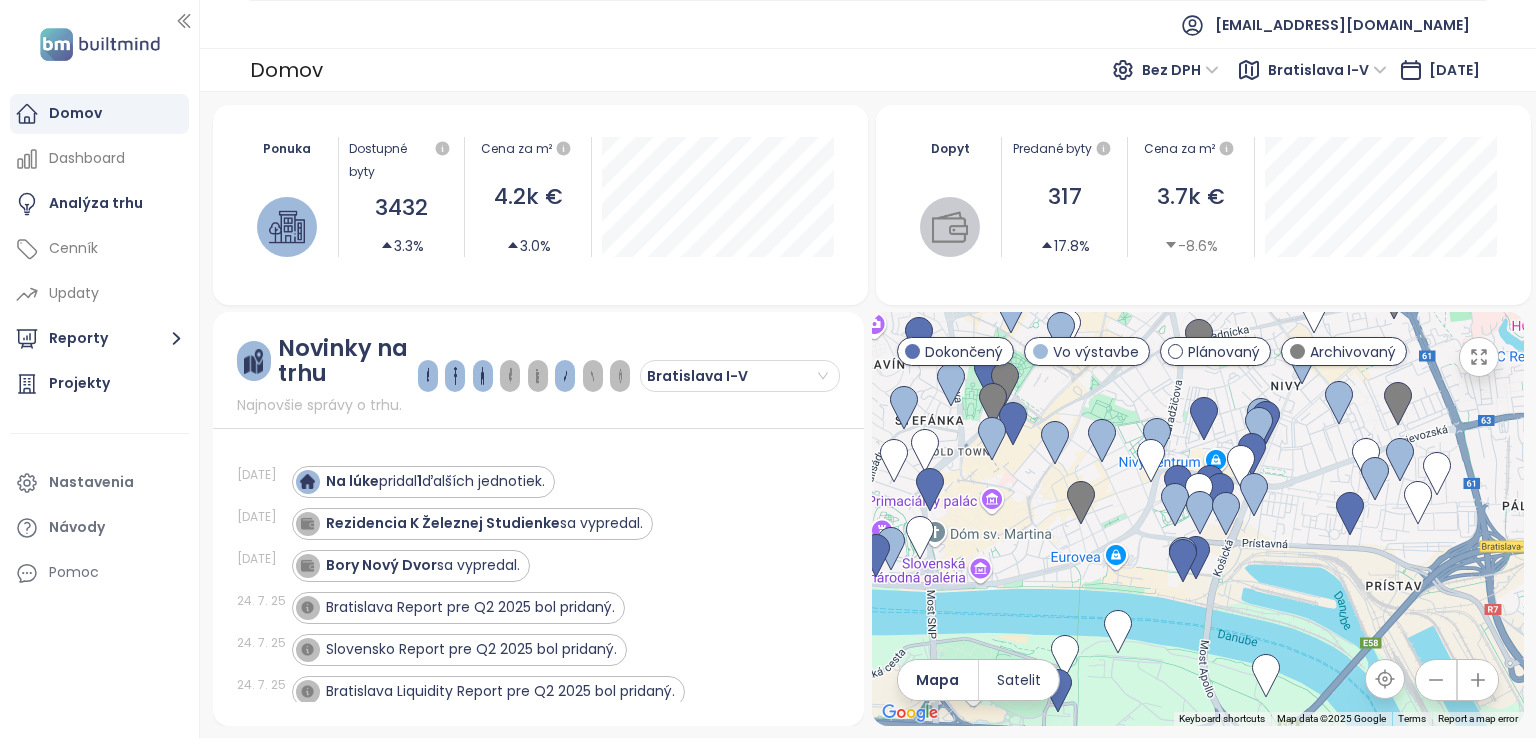 drag, startPoint x: 1165, startPoint y: 537, endPoint x: 1168, endPoint y: 603, distance: 66.068146 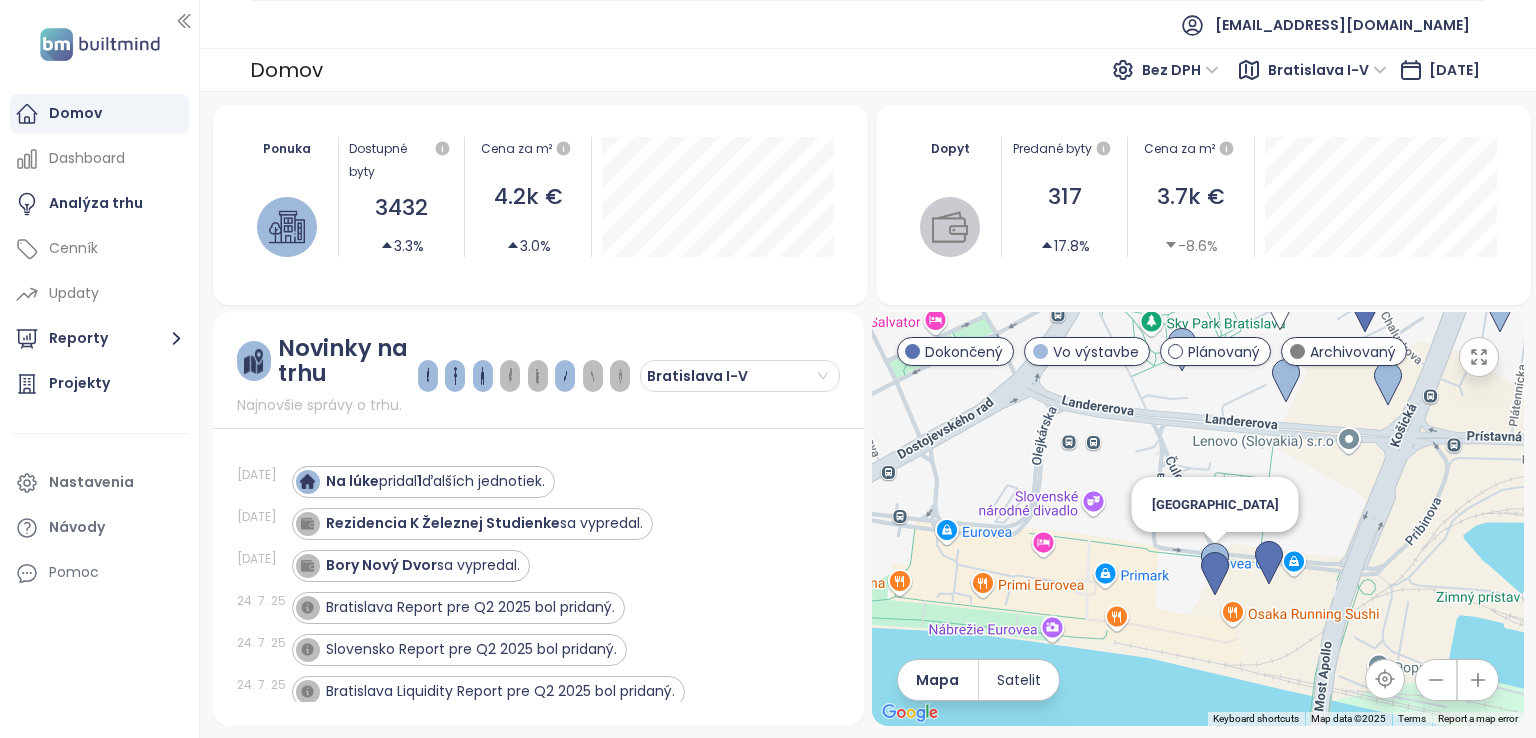 click at bounding box center (1215, 565) 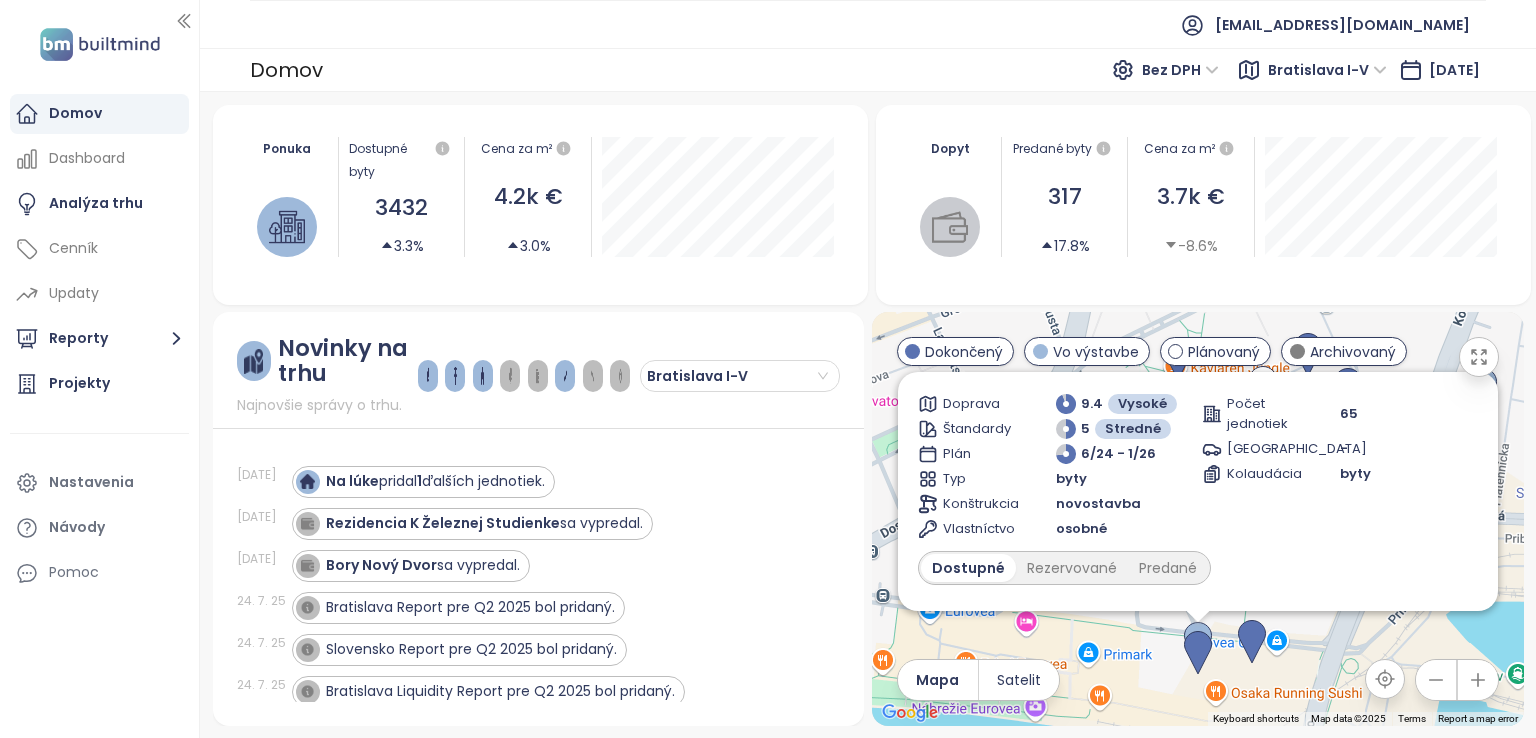 scroll, scrollTop: 0, scrollLeft: 0, axis: both 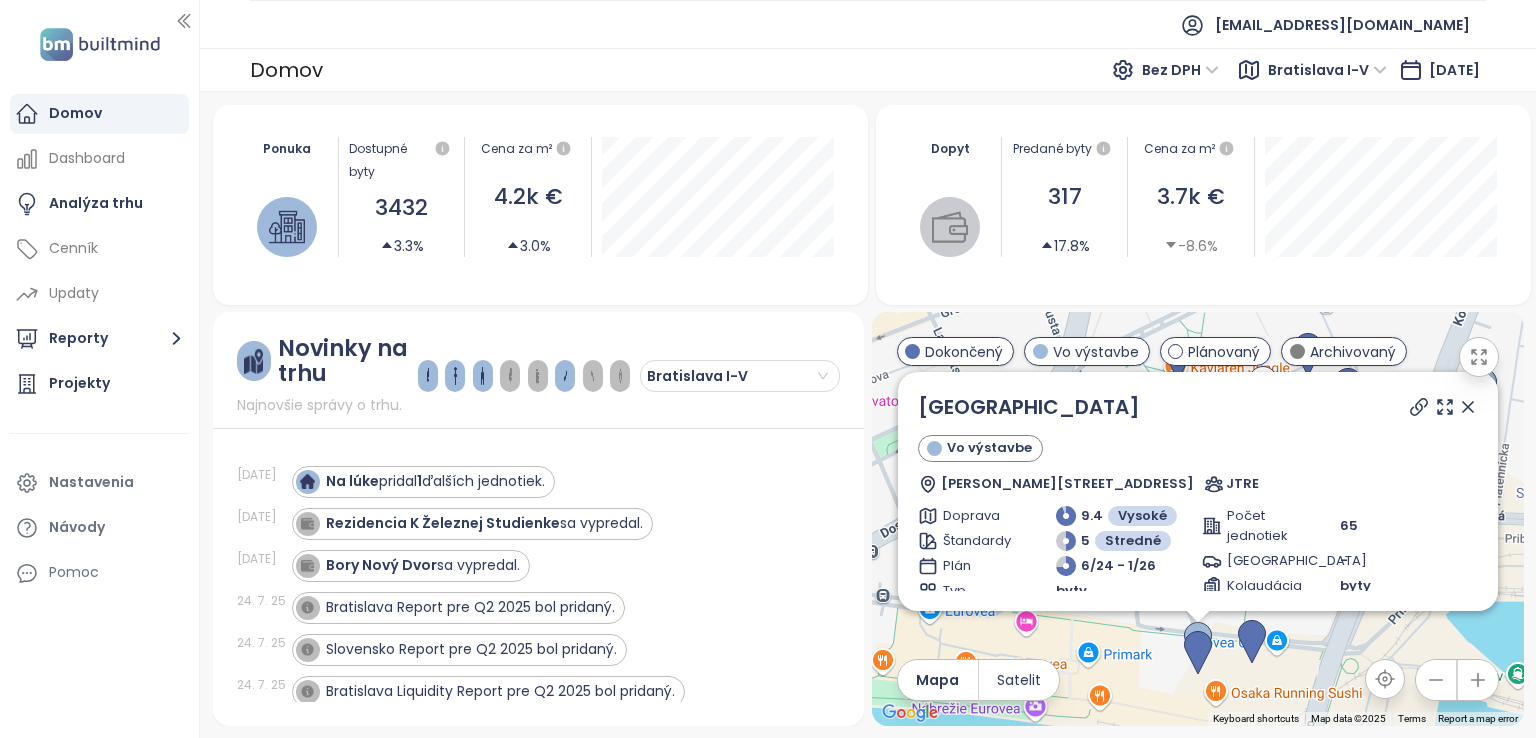 click 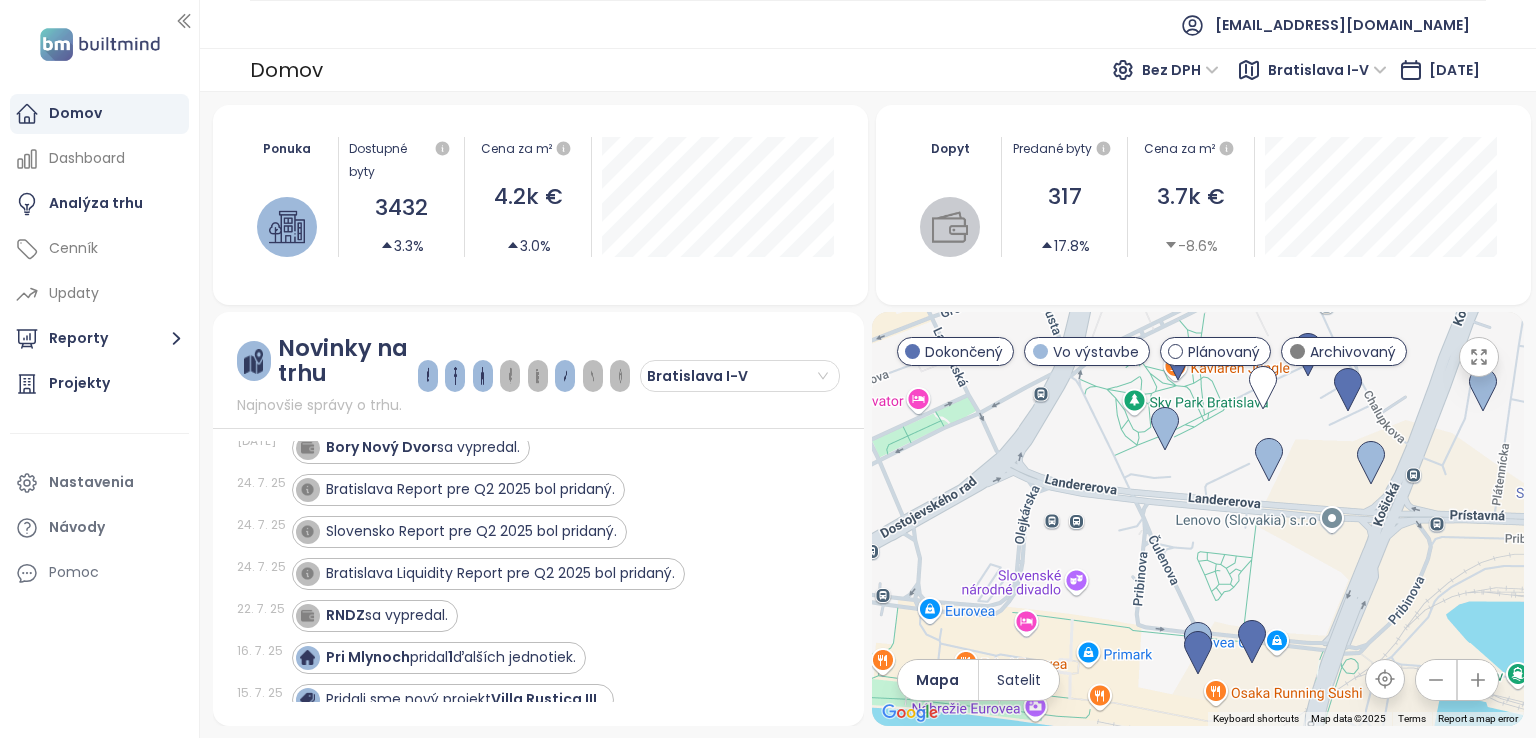 scroll, scrollTop: 0, scrollLeft: 0, axis: both 